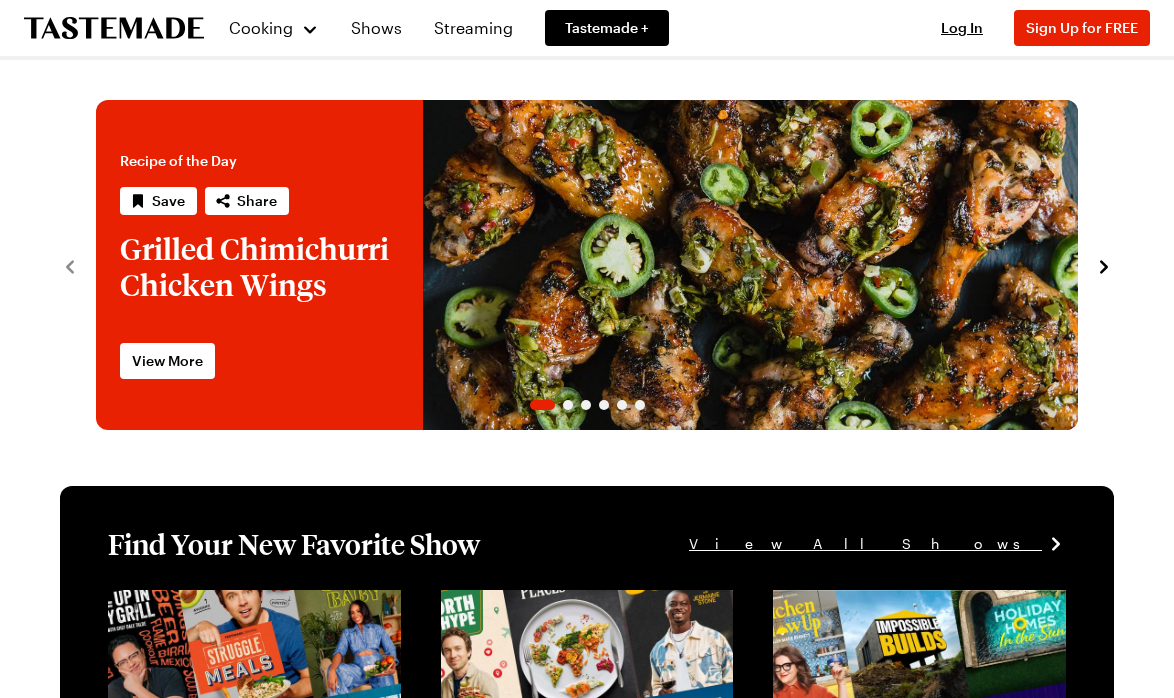 scroll, scrollTop: 0, scrollLeft: 0, axis: both 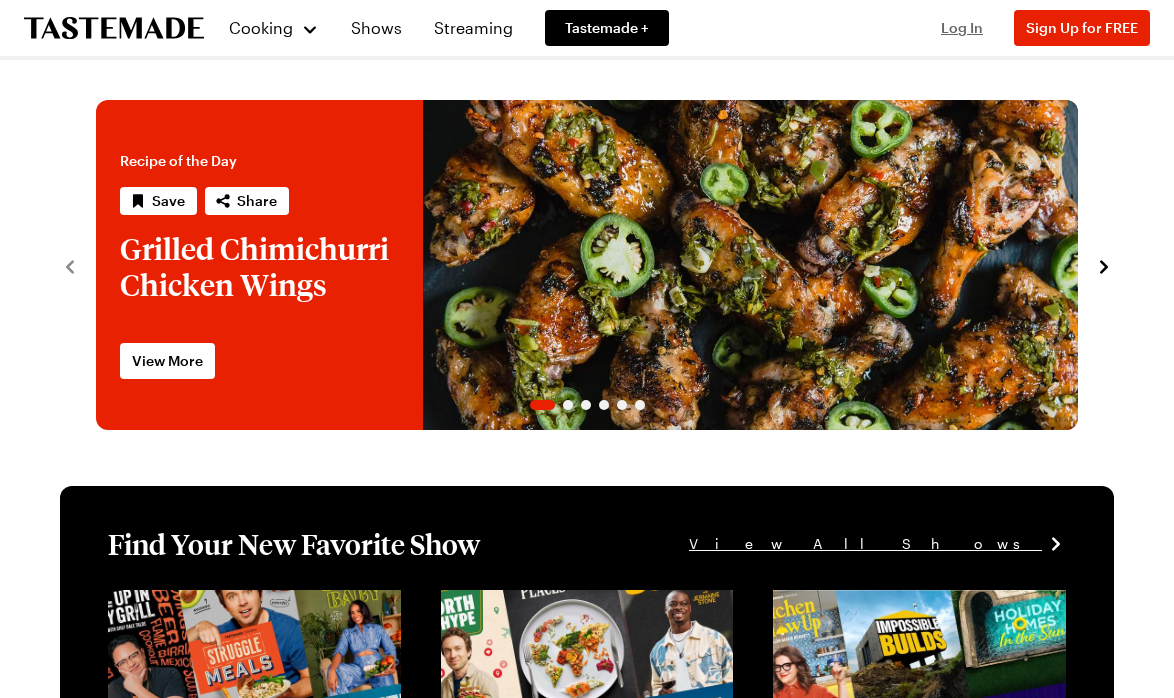 click on "Log In" at bounding box center (962, 27) 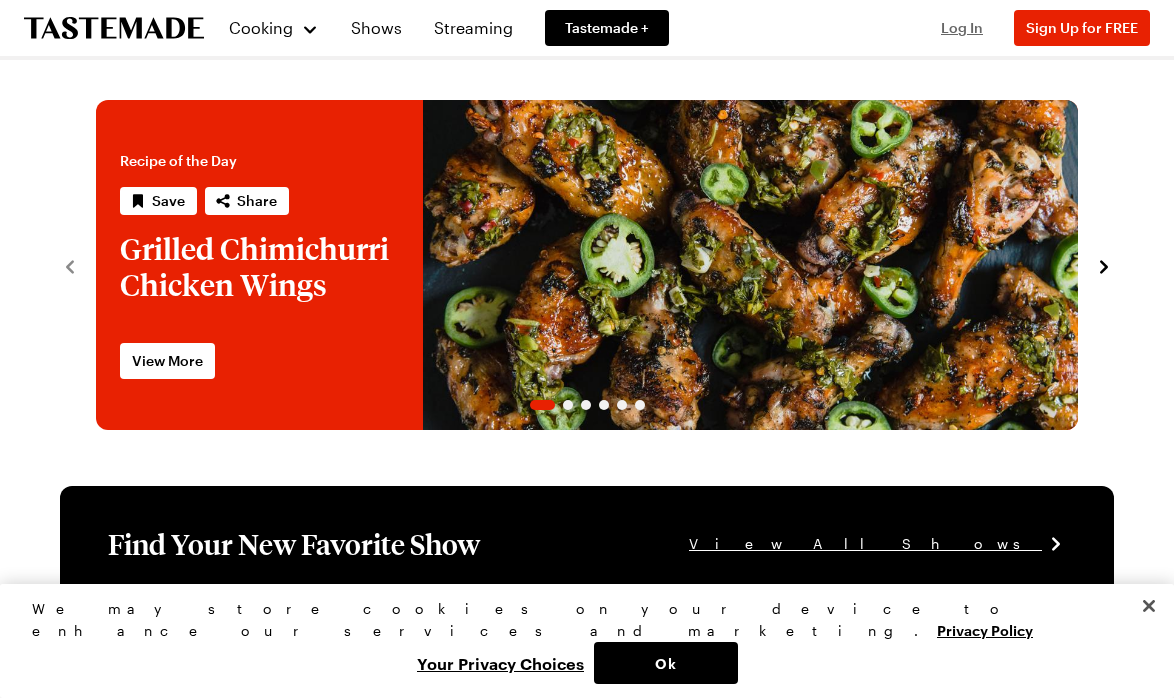 scroll, scrollTop: 0, scrollLeft: 0, axis: both 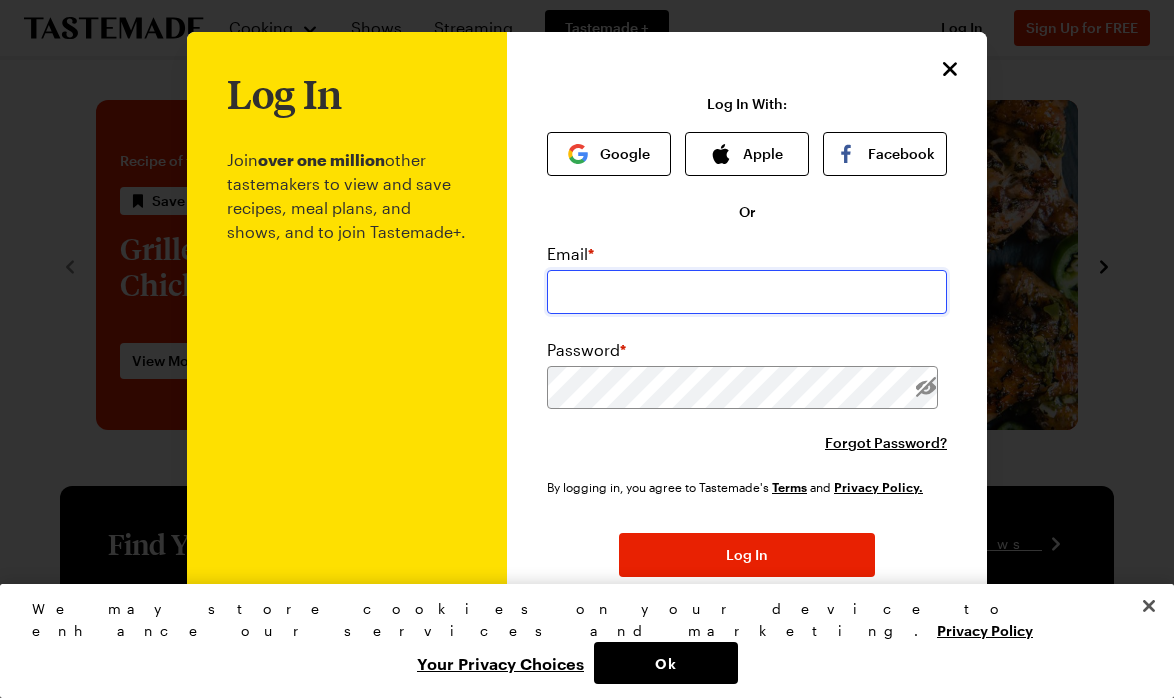 click at bounding box center [747, 292] 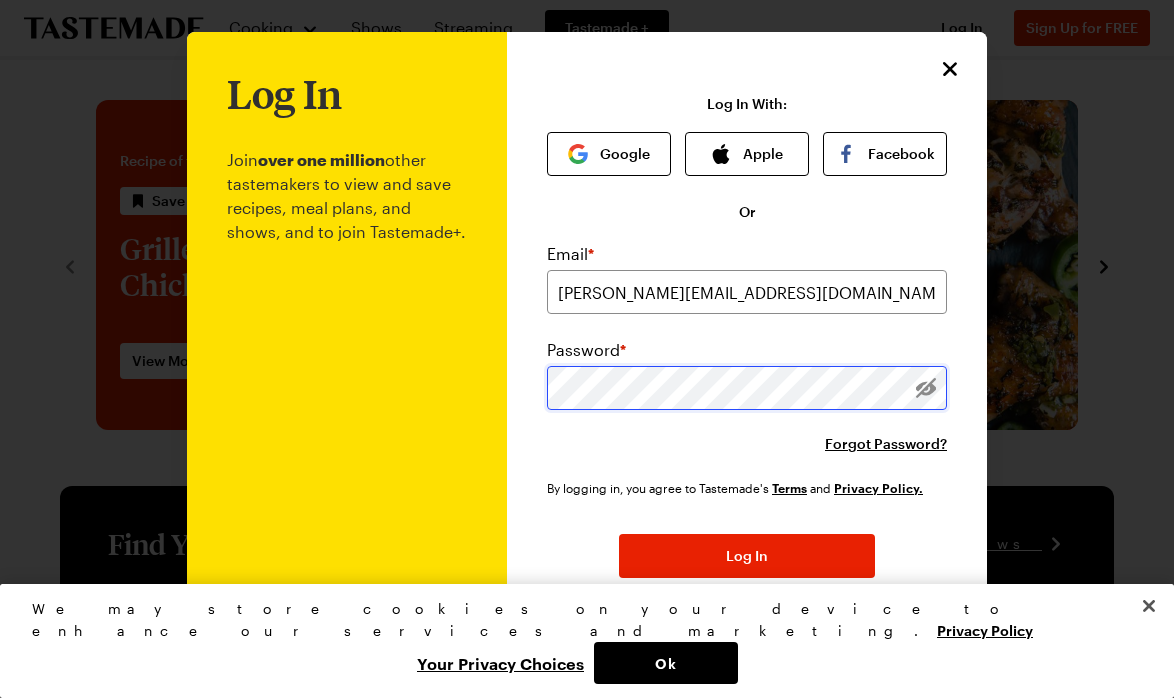 click on "Password  *" at bounding box center (747, 374) 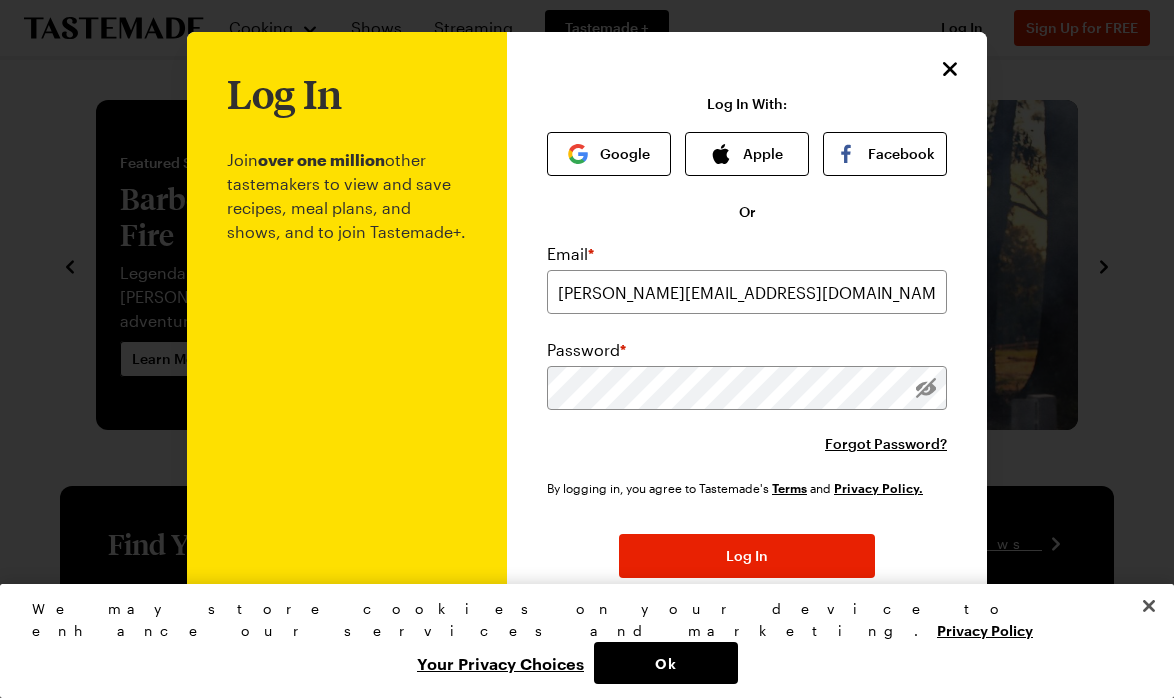 click on "By logging in, you agree to Tastemade's   Terms   and   Privacy Policy." at bounding box center [739, 488] 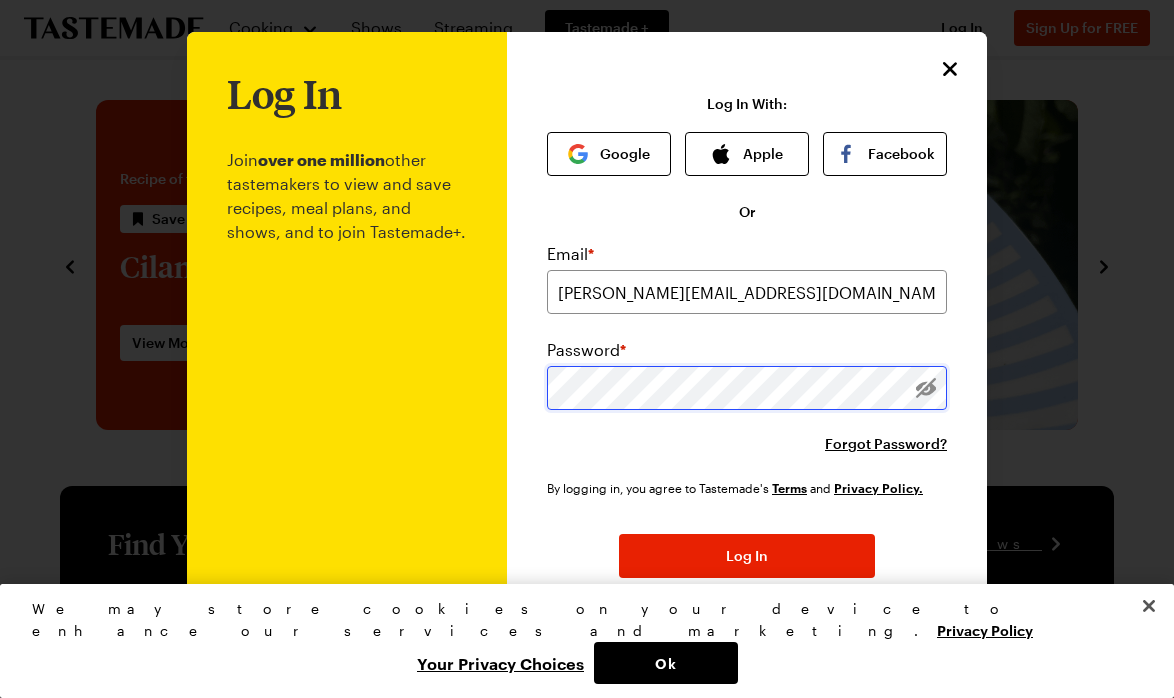 click on "Log In" at bounding box center [747, 556] 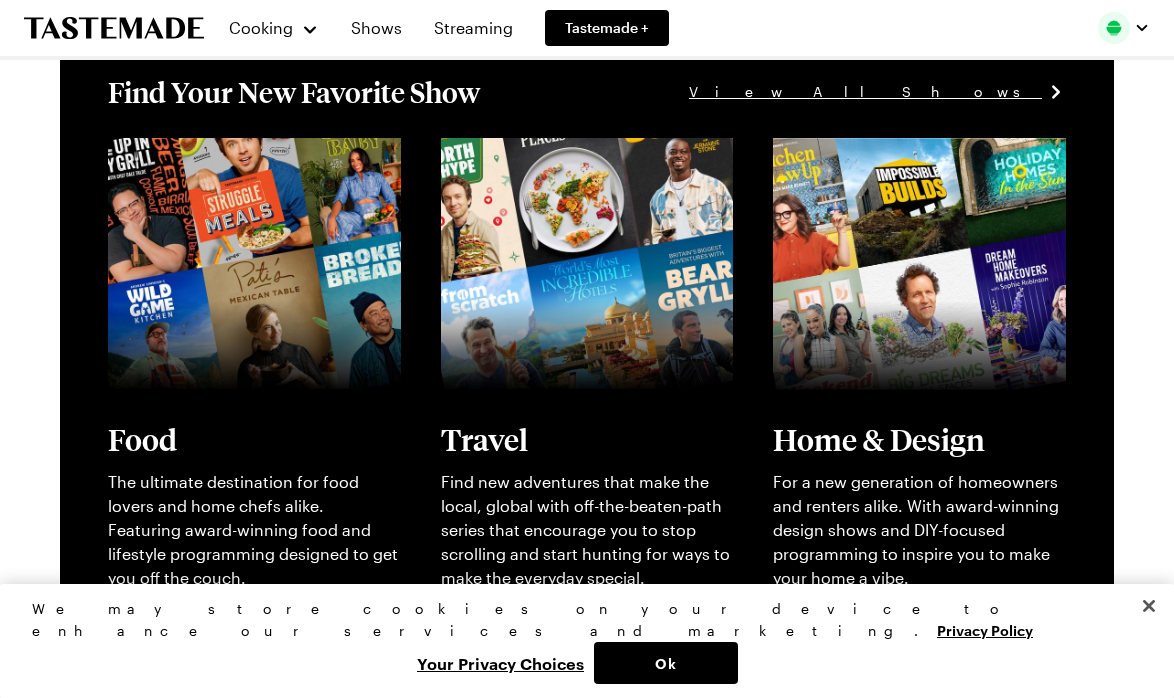 scroll, scrollTop: 455, scrollLeft: 0, axis: vertical 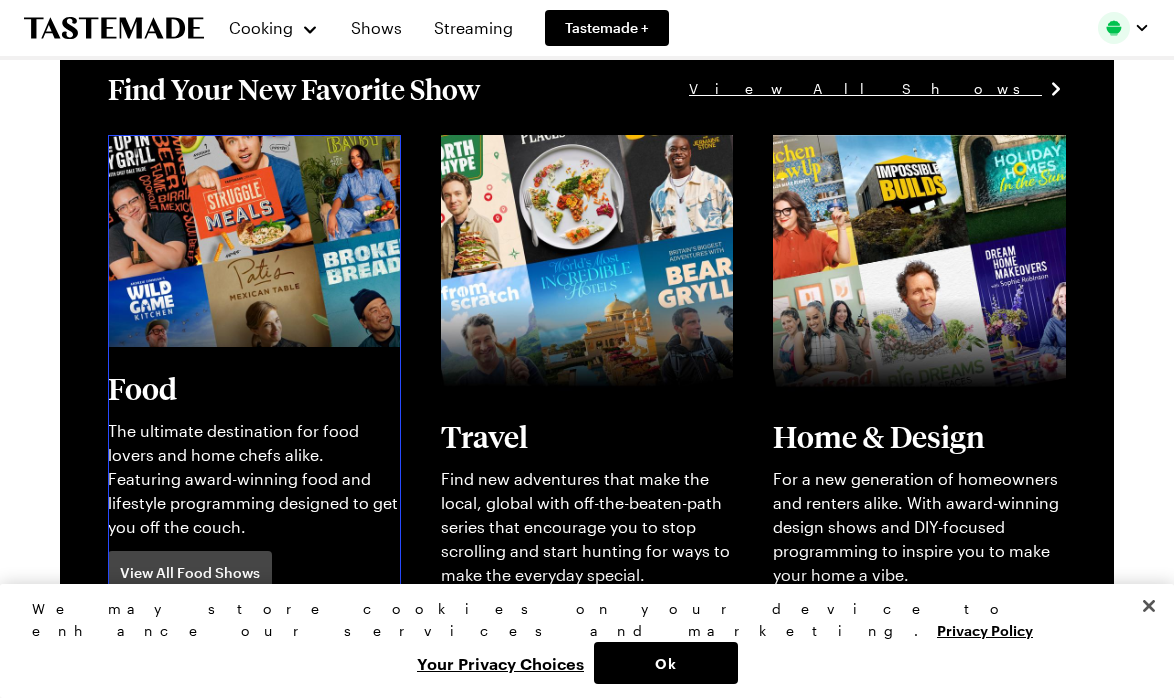 click on "View full content for [object Object]" at bounding box center (244, 146) 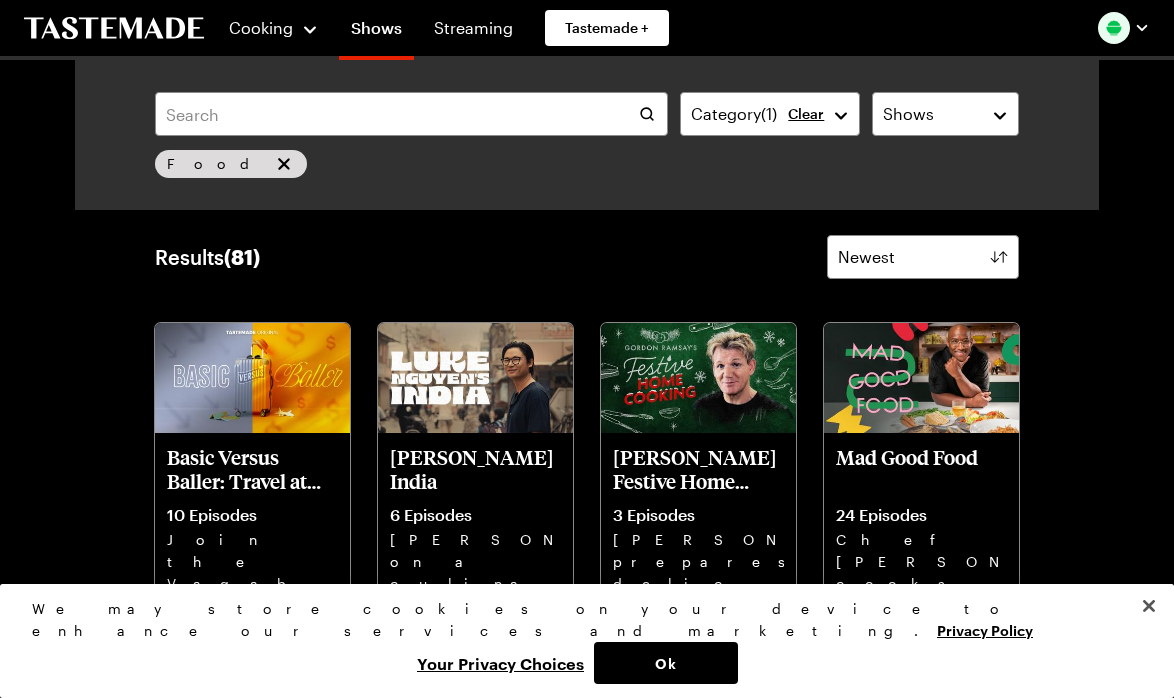 scroll, scrollTop: 42, scrollLeft: 0, axis: vertical 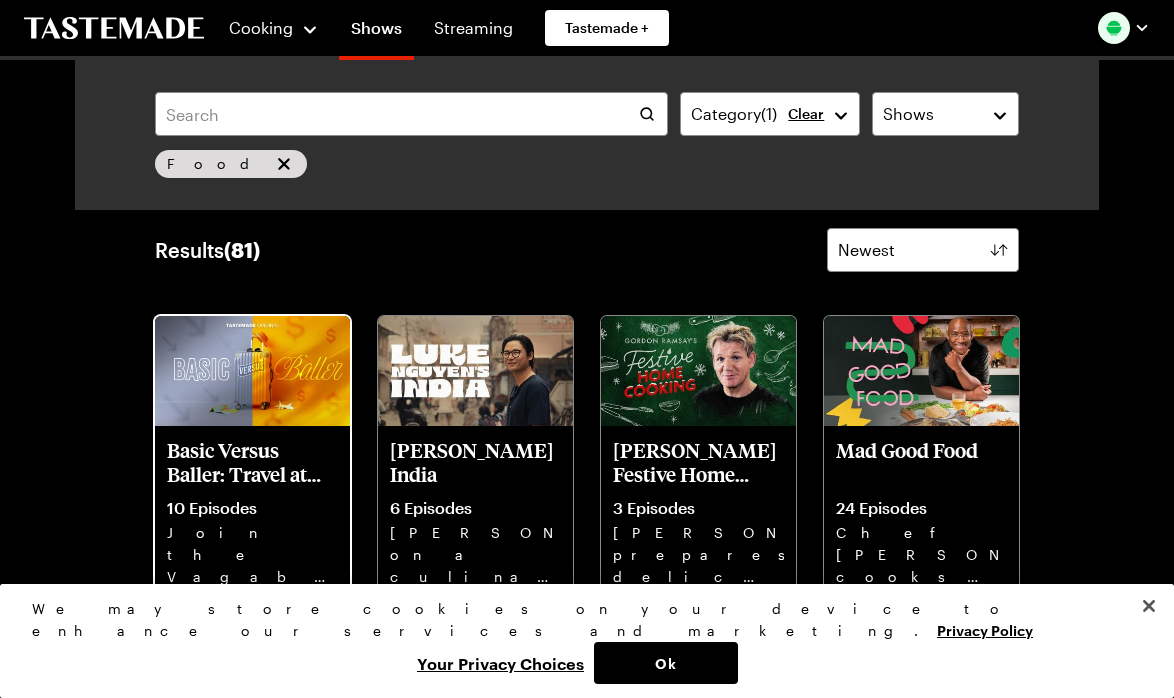 click at bounding box center (252, 371) 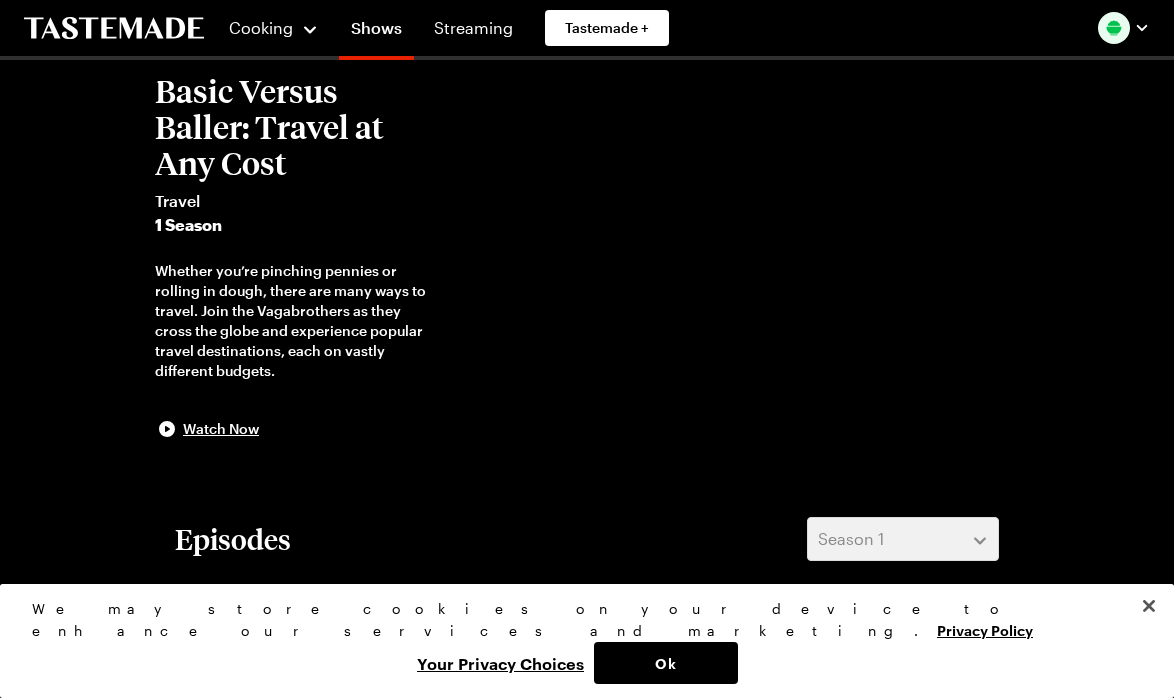 scroll, scrollTop: 47, scrollLeft: 0, axis: vertical 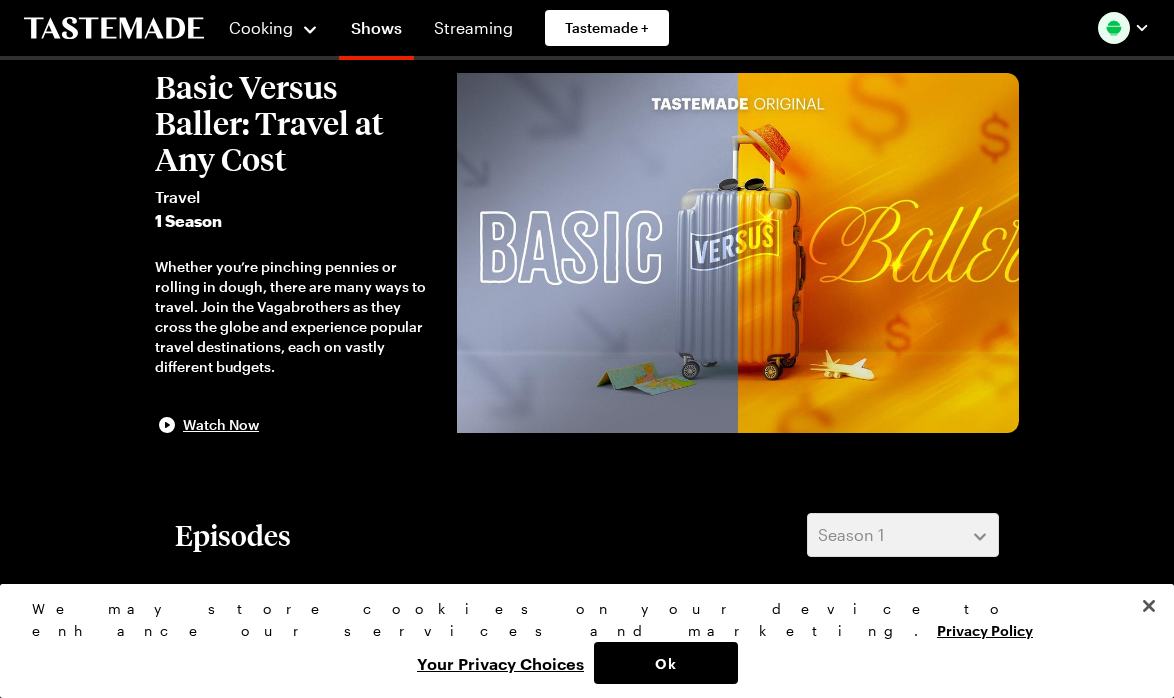 click on "Watch Now" at bounding box center [207, 425] 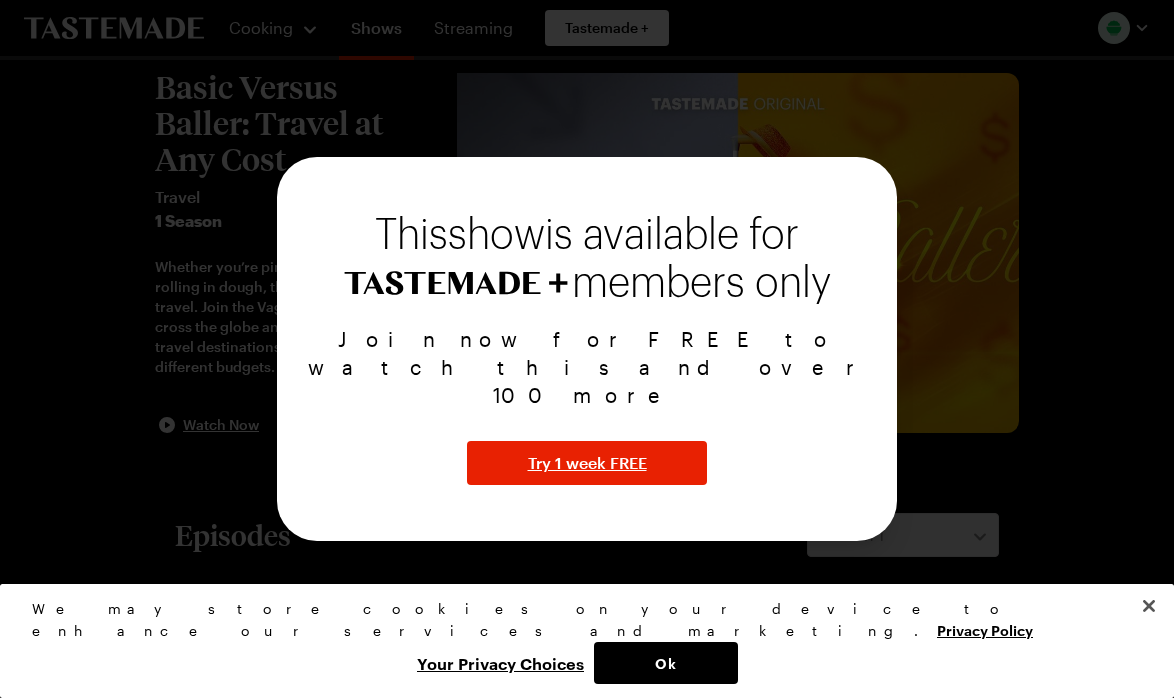click at bounding box center [587, 349] 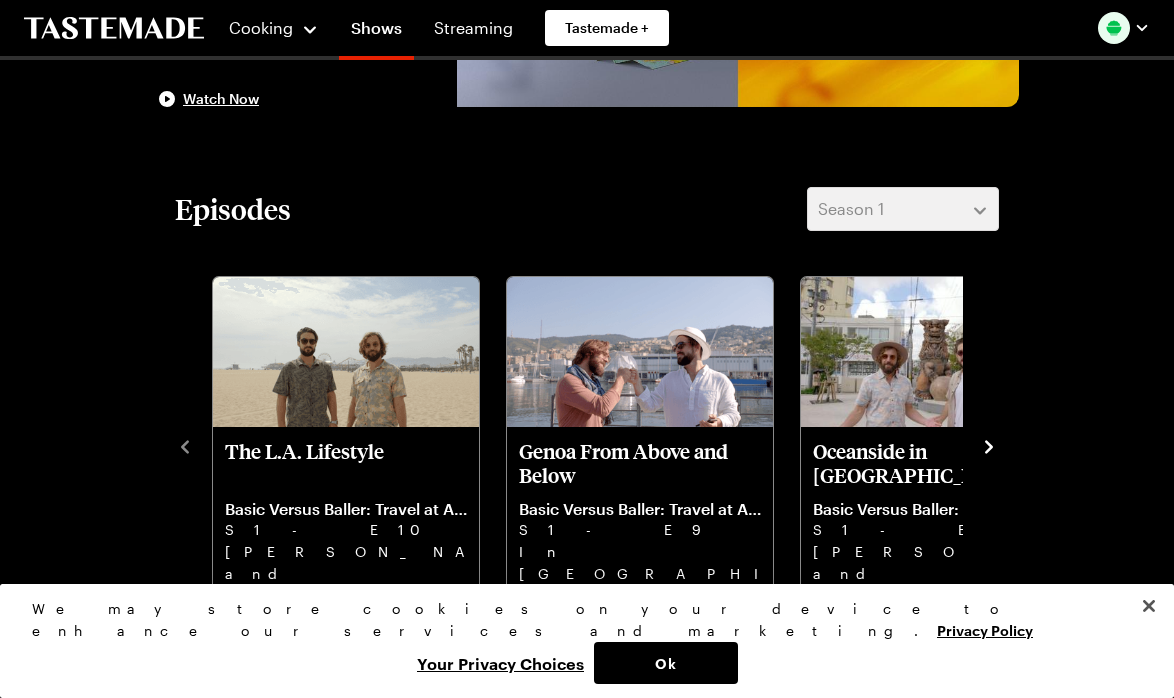 scroll, scrollTop: 376, scrollLeft: 0, axis: vertical 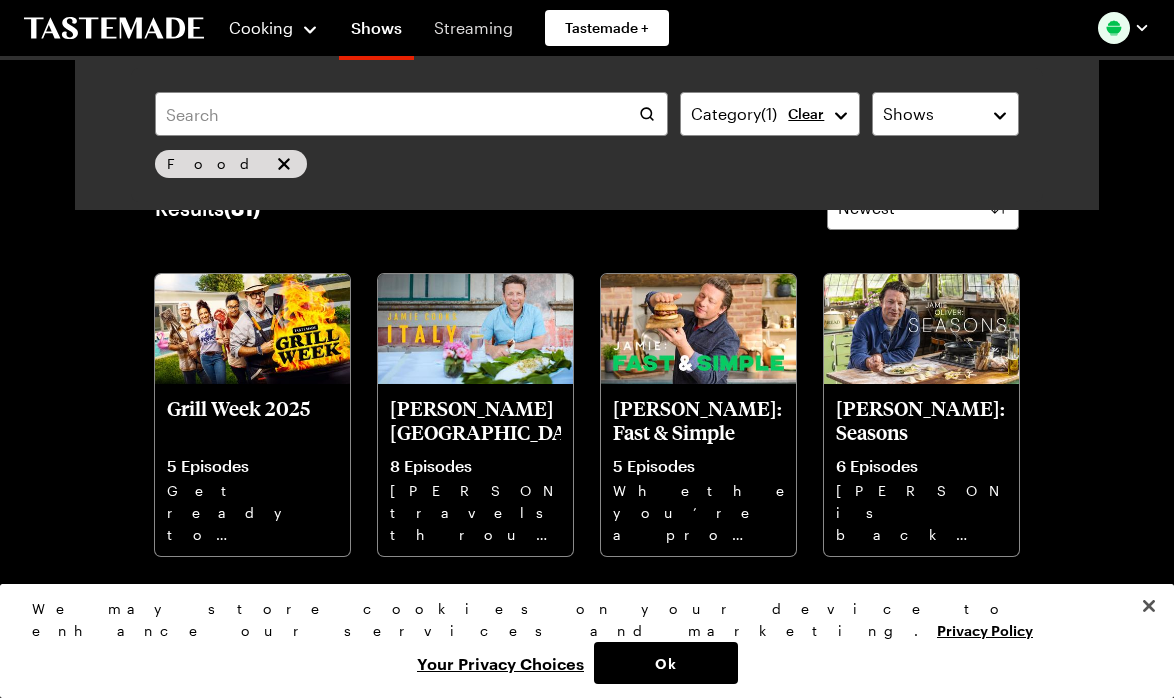 click on "Streaming" at bounding box center (473, 28) 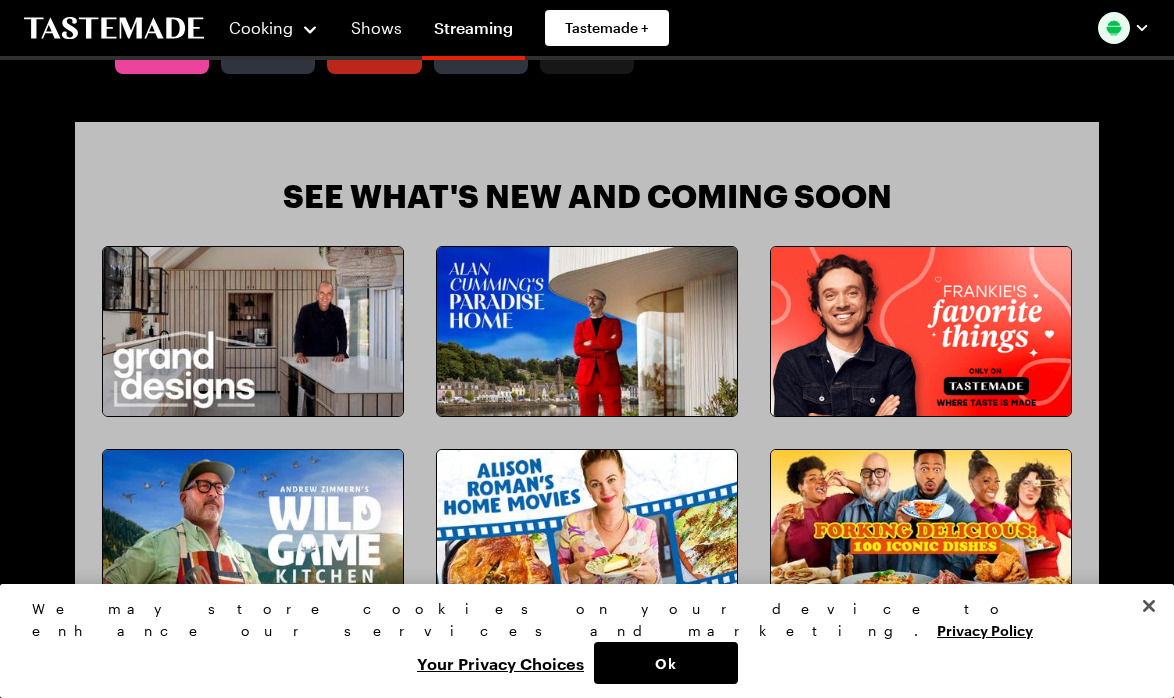 scroll, scrollTop: 1537, scrollLeft: 0, axis: vertical 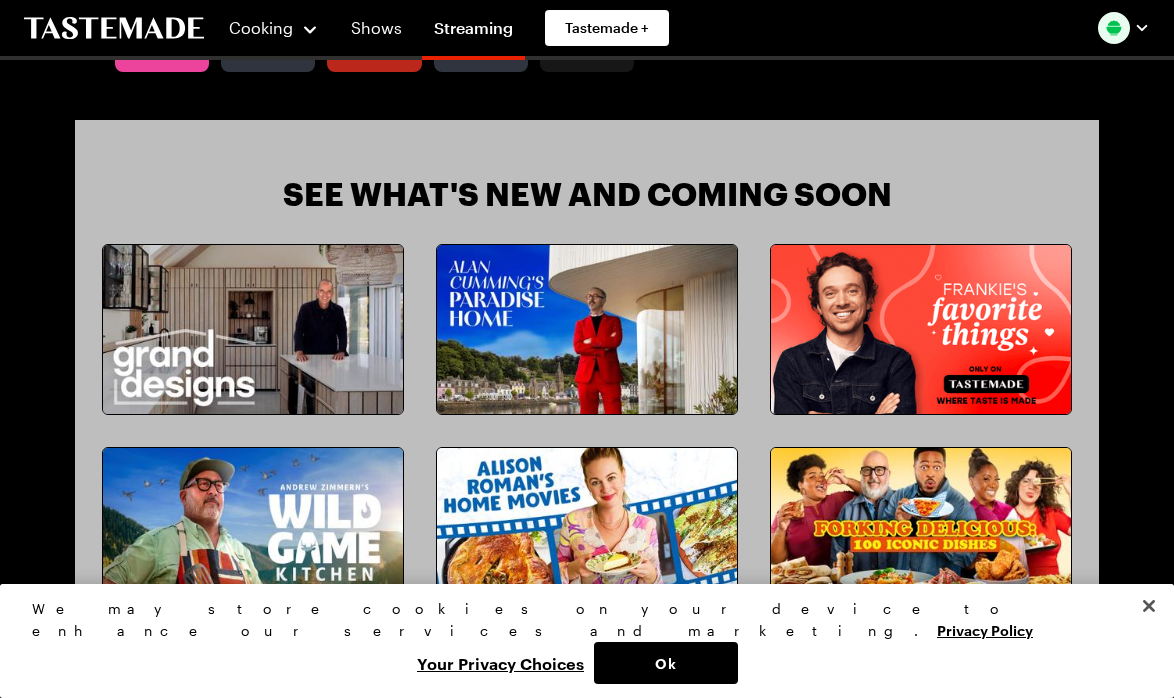 click at bounding box center (587, 329) 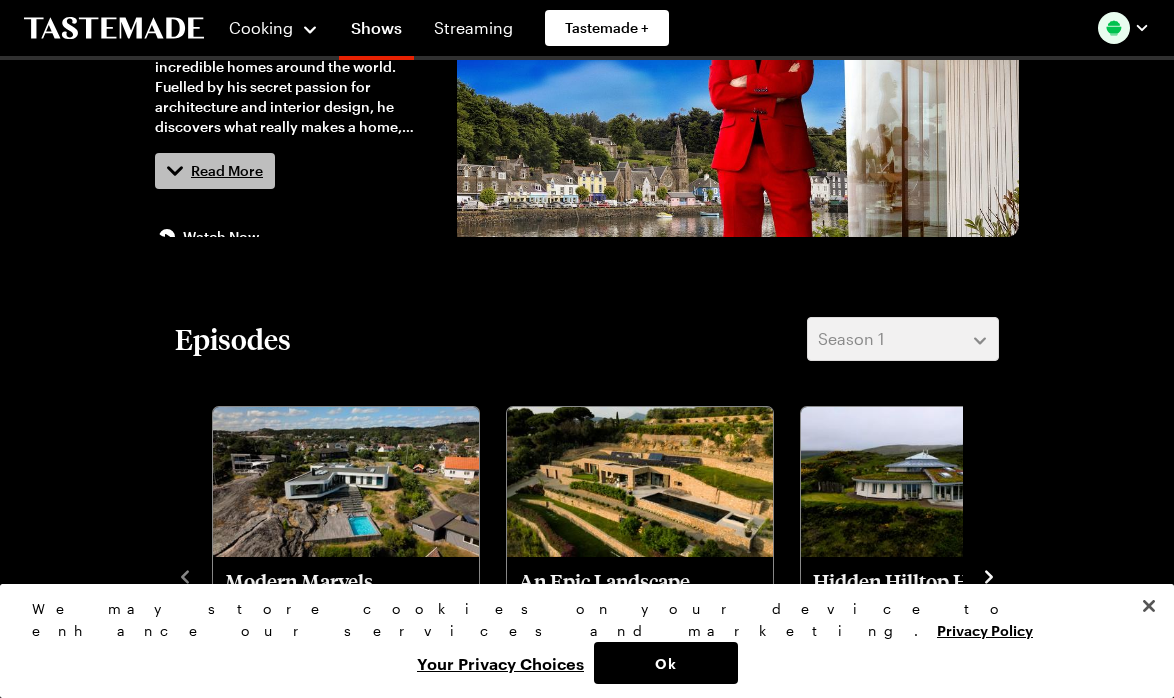 scroll, scrollTop: 249, scrollLeft: 0, axis: vertical 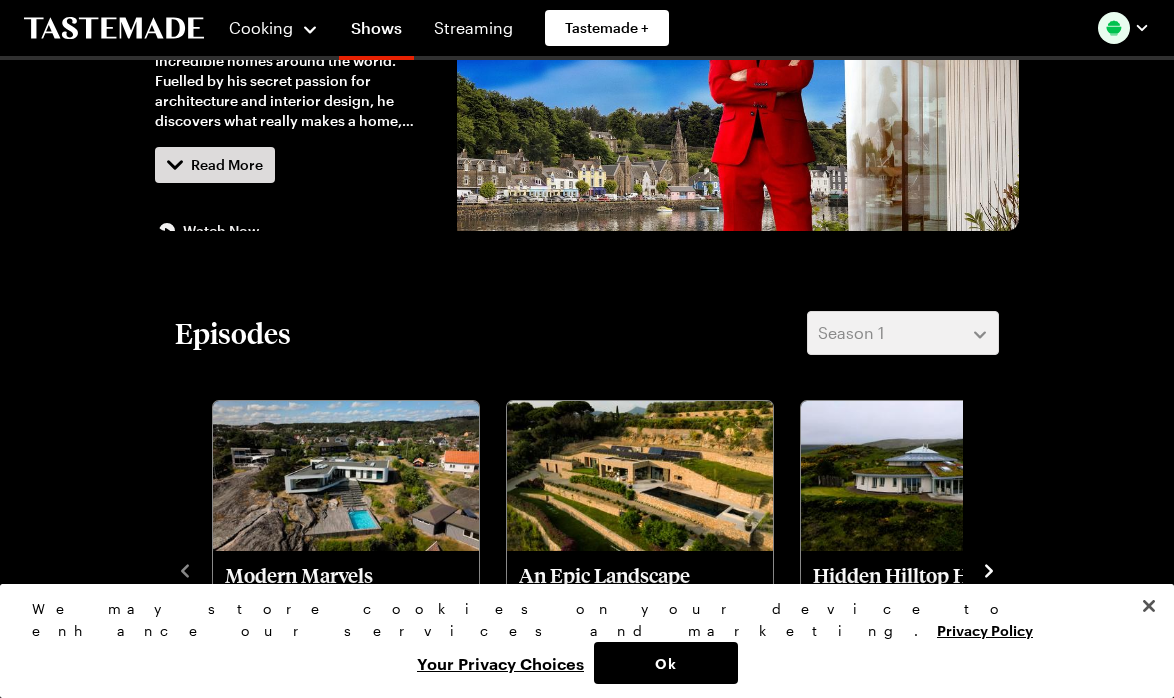 click on "Watch Now" at bounding box center (221, 231) 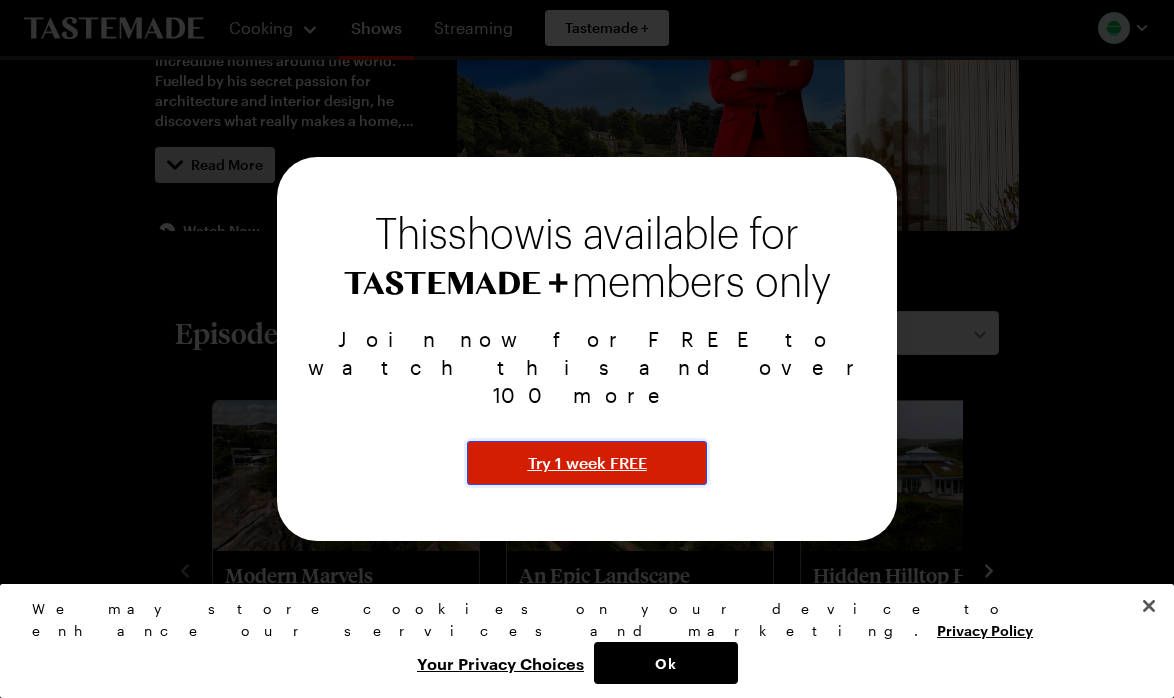 click on "Try 1 week FREE" at bounding box center [587, 463] 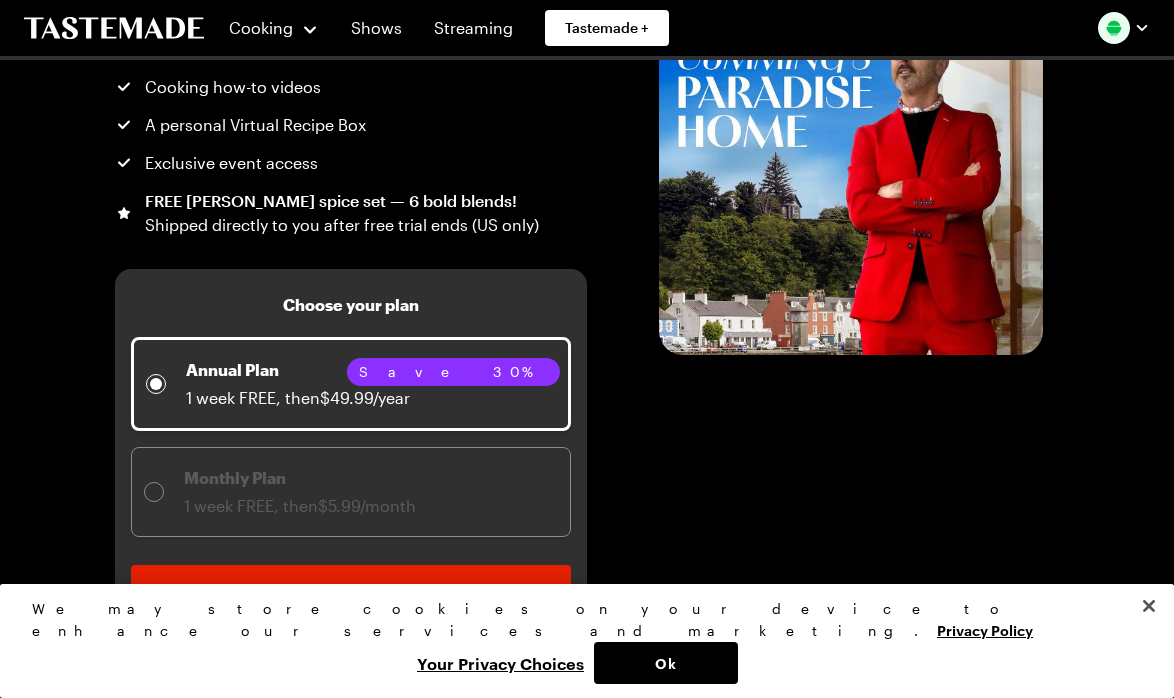 scroll, scrollTop: 264, scrollLeft: 0, axis: vertical 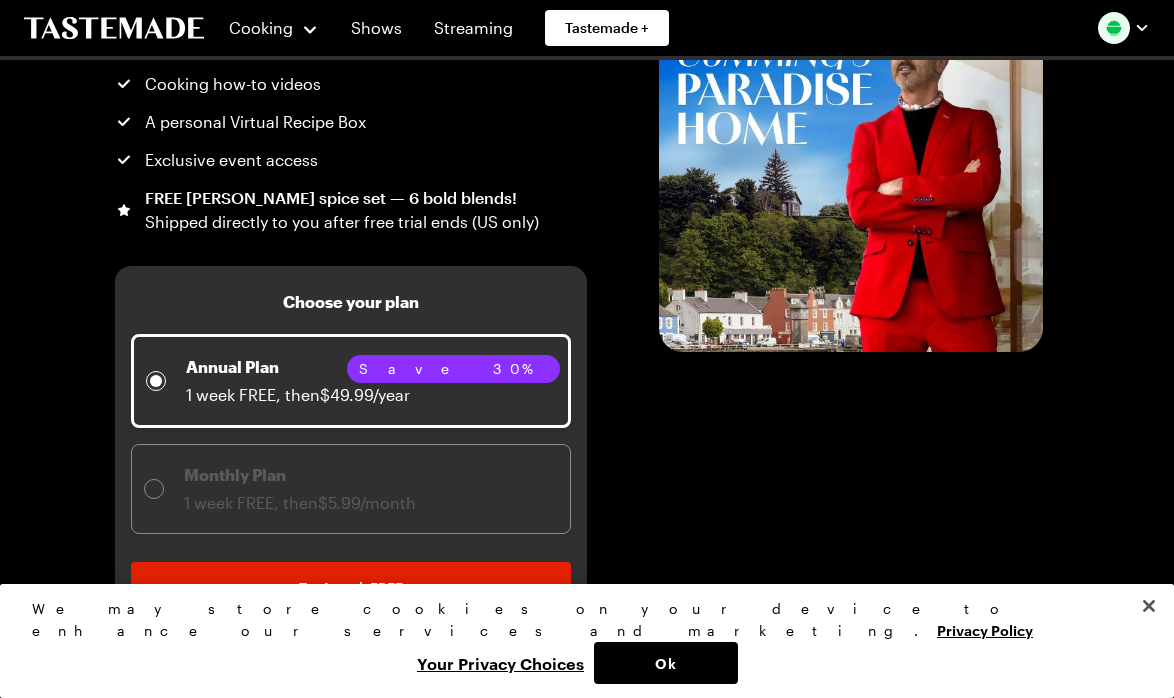 click on "Monthly Plan 1 week FREE, then  $5.99/month" at bounding box center [351, 489] 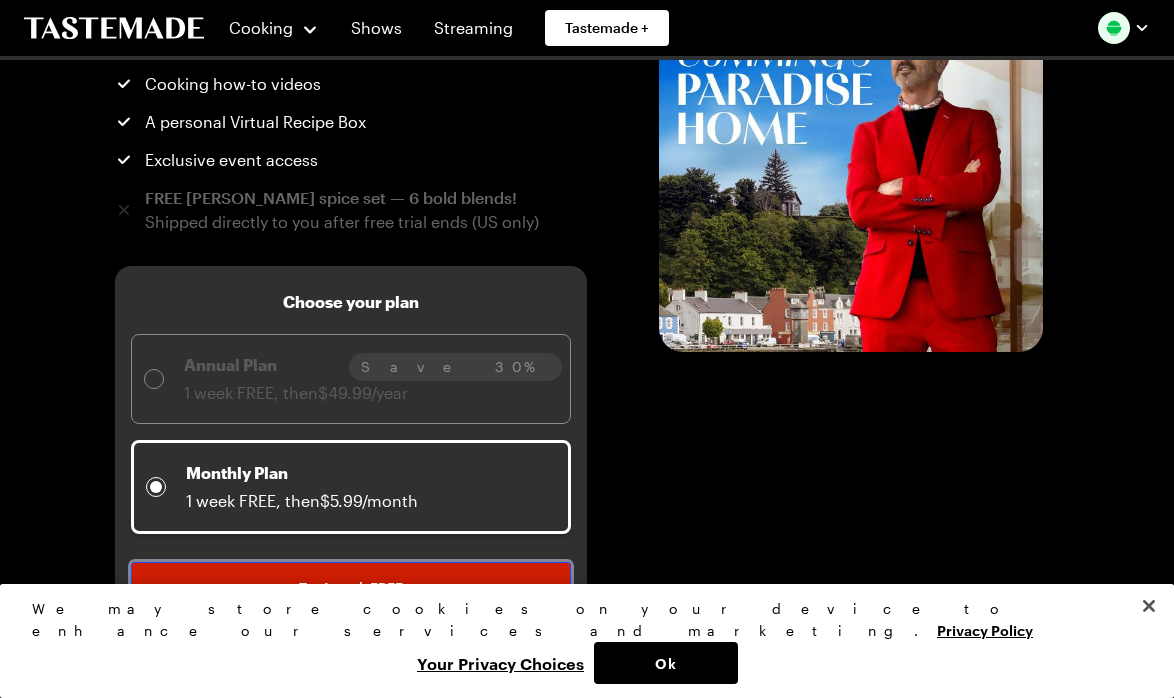 click on "Try 1 week FREE" at bounding box center [351, 588] 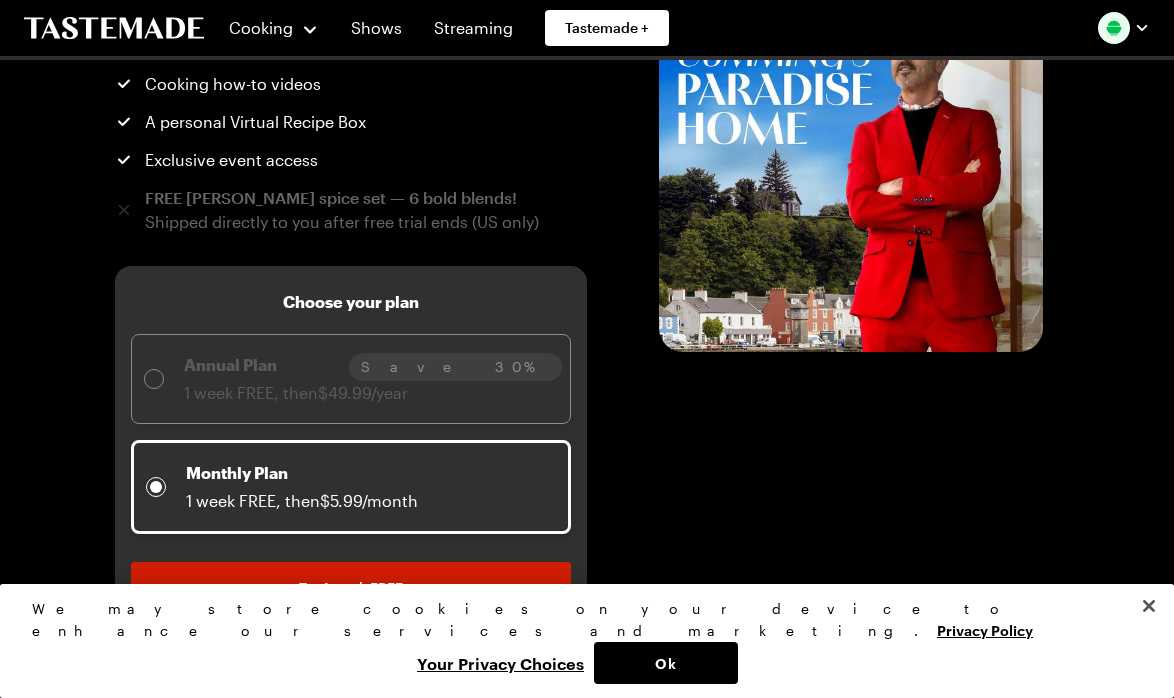 scroll, scrollTop: 0, scrollLeft: 0, axis: both 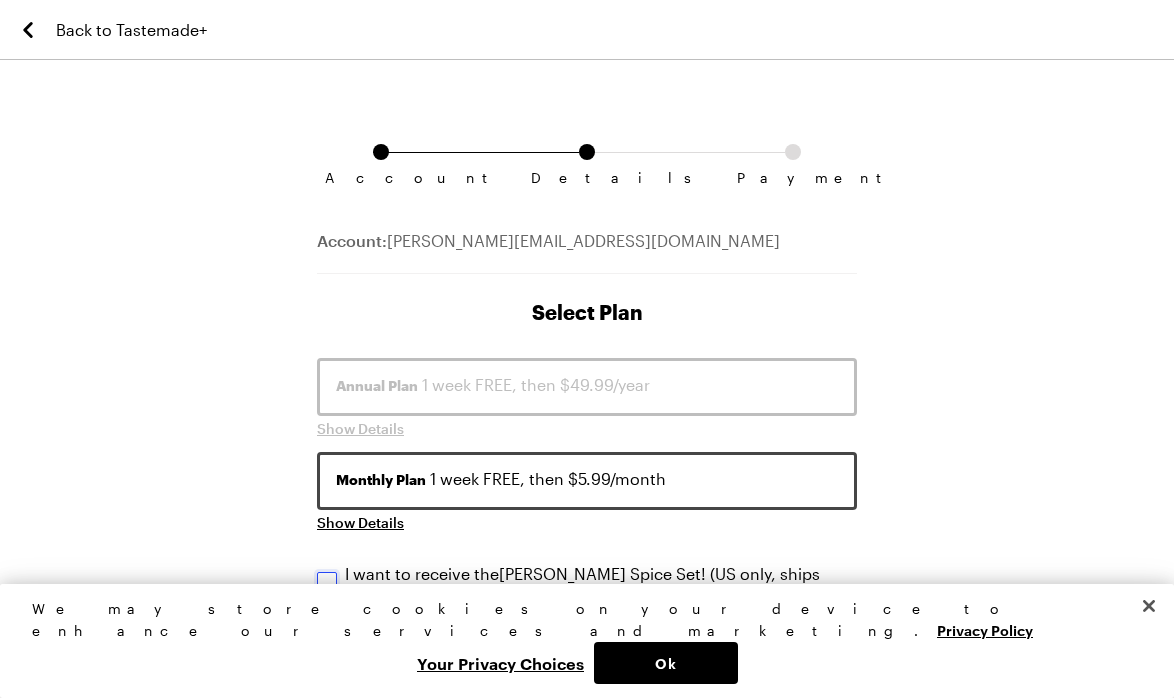 click on "I want to receive the  [PERSON_NAME] Spice Set ! (US only, ships after free trial ends) I want to receive the  [PERSON_NAME] Spice Set ! (US only, ships after free trial ends)" at bounding box center (327, 582) 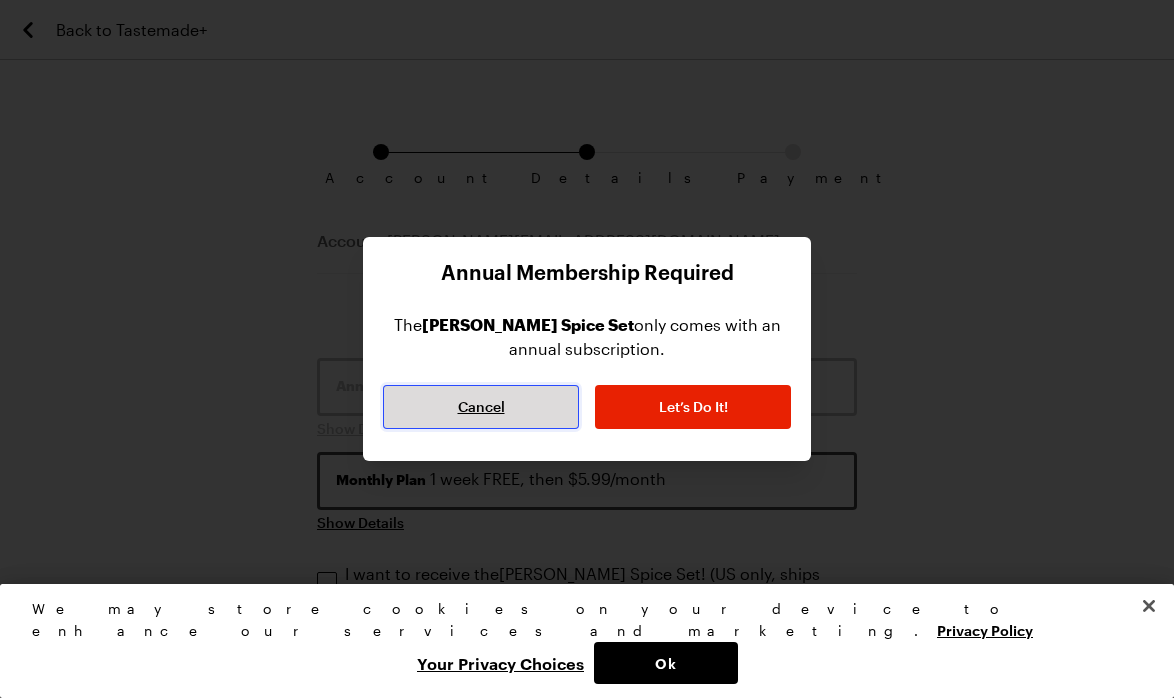 click on "Cancel" at bounding box center [481, 407] 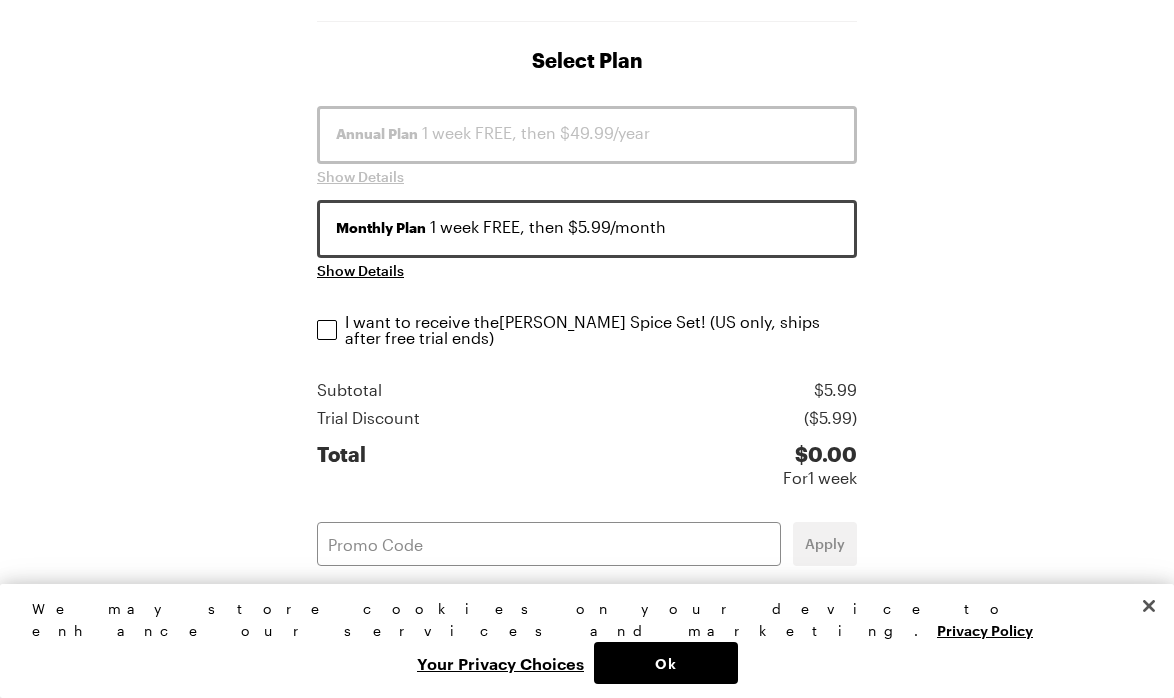 scroll, scrollTop: 0, scrollLeft: 0, axis: both 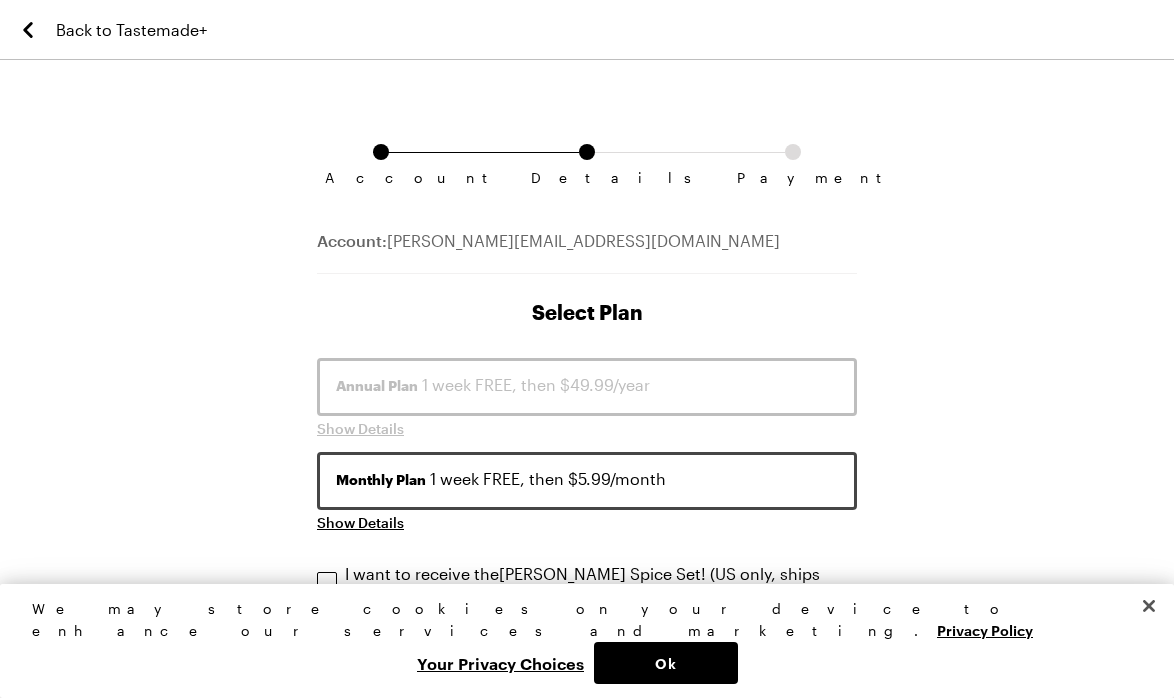 click on "Back to Tastemade+" at bounding box center [131, 30] 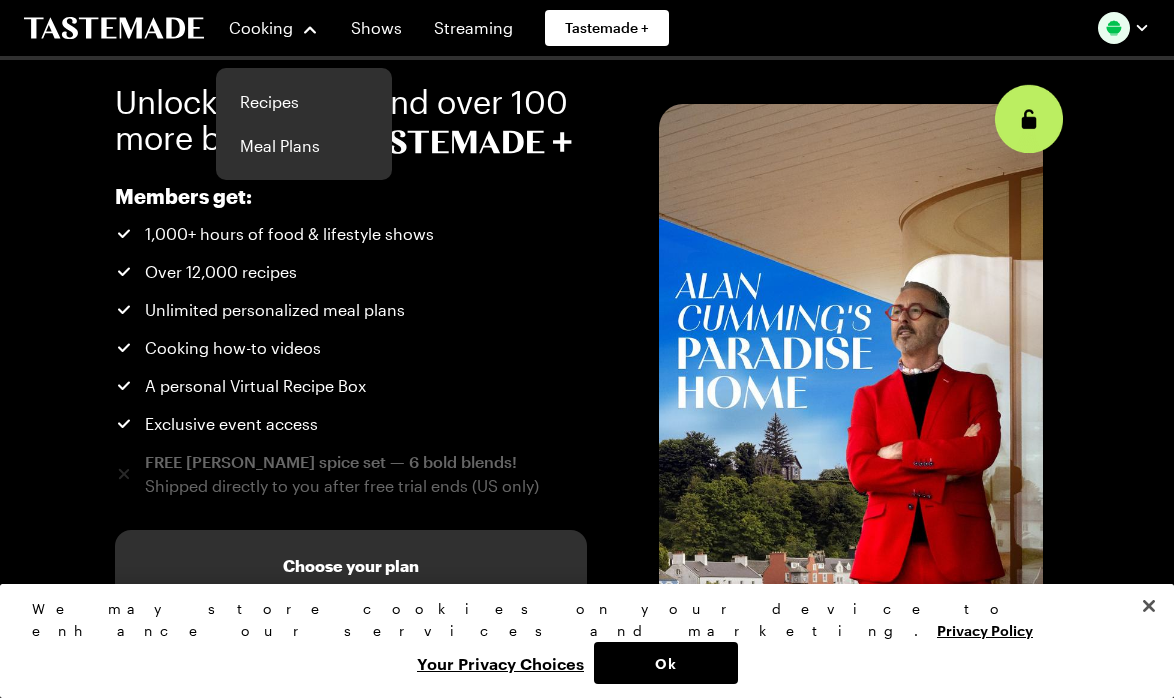 click 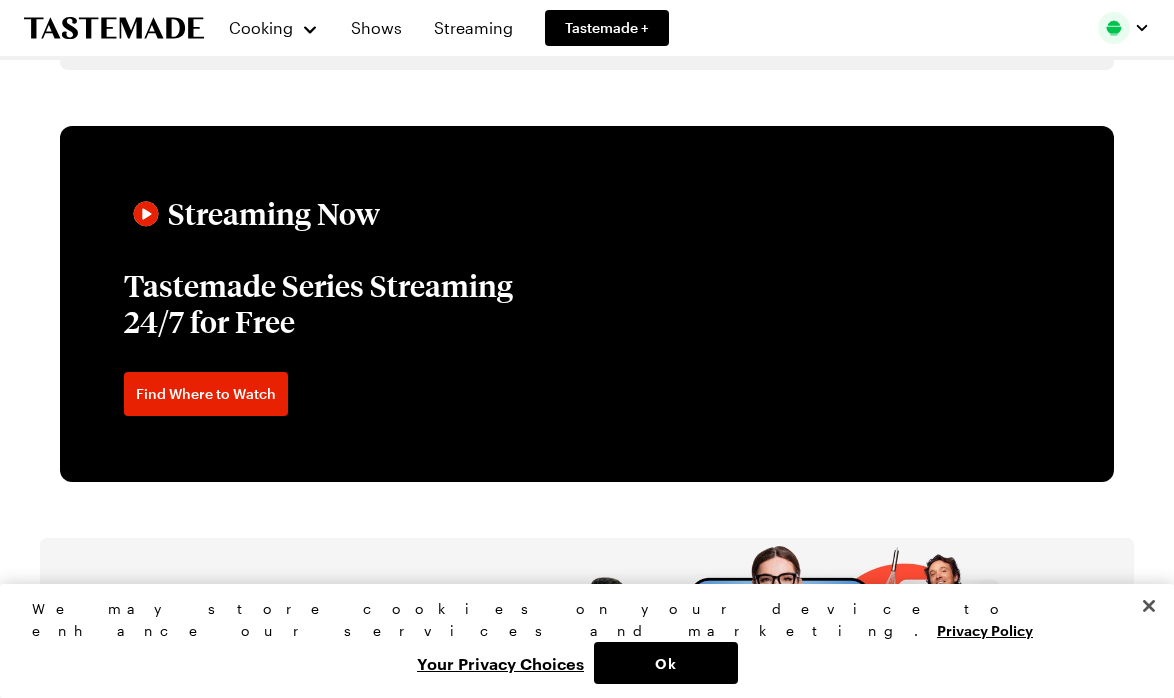 scroll, scrollTop: 2989, scrollLeft: 0, axis: vertical 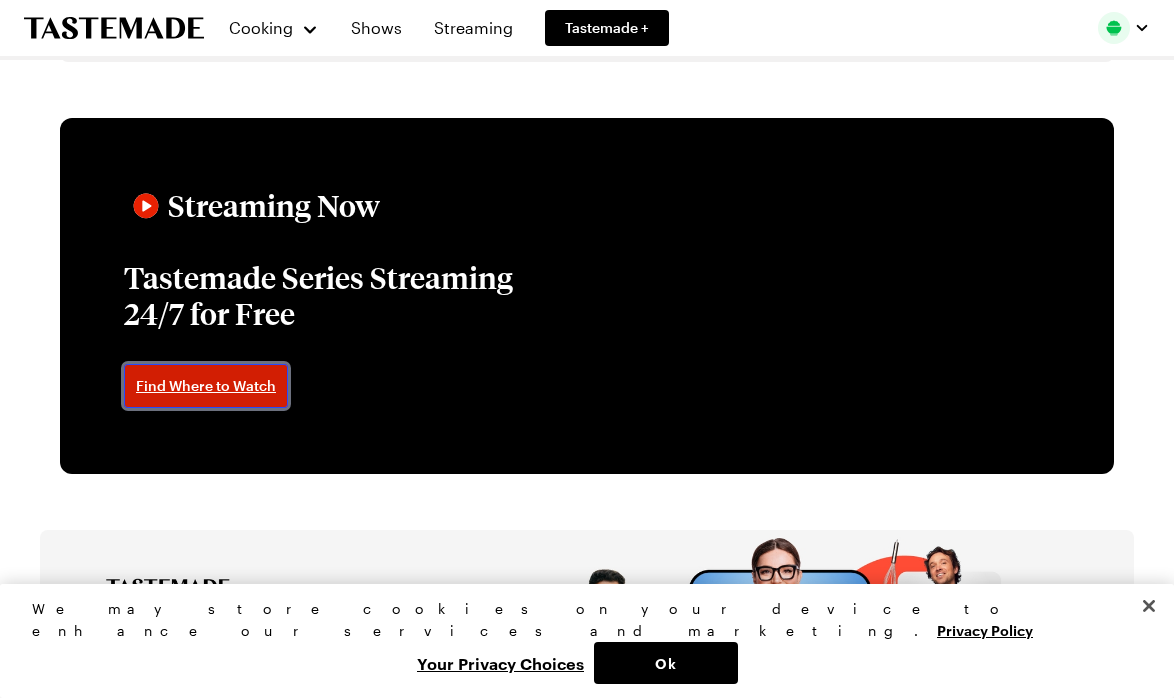 click on "Find Where to Watch" at bounding box center (206, 386) 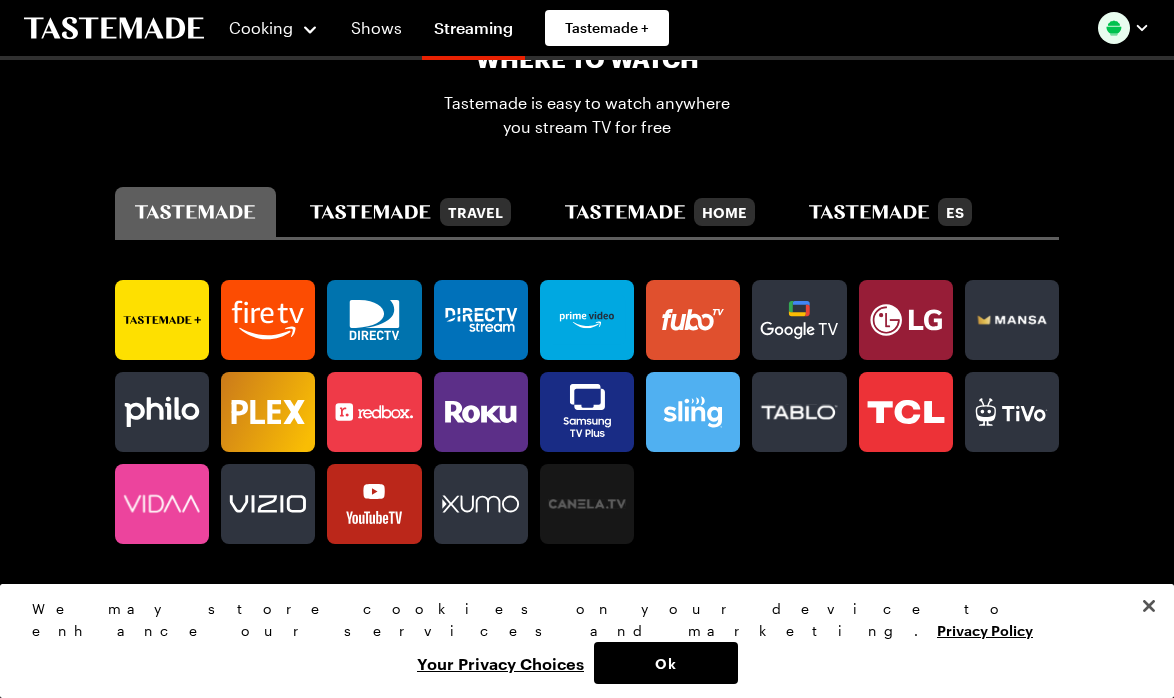 scroll, scrollTop: 1064, scrollLeft: 0, axis: vertical 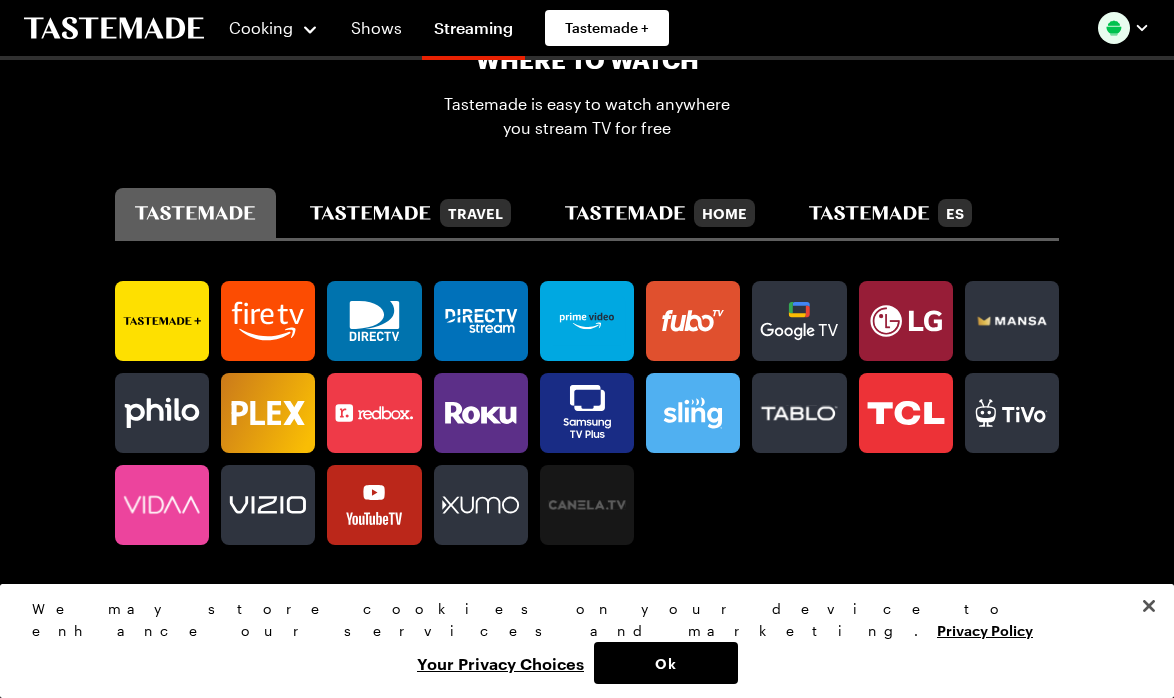 click 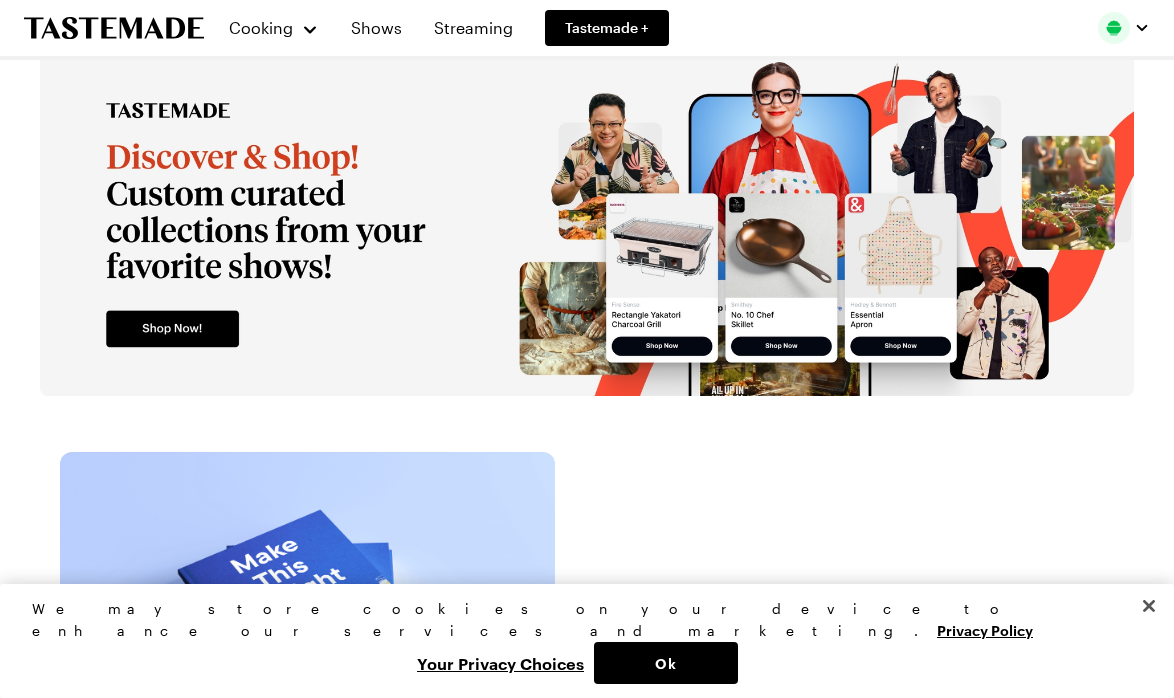 scroll, scrollTop: 3486, scrollLeft: 0, axis: vertical 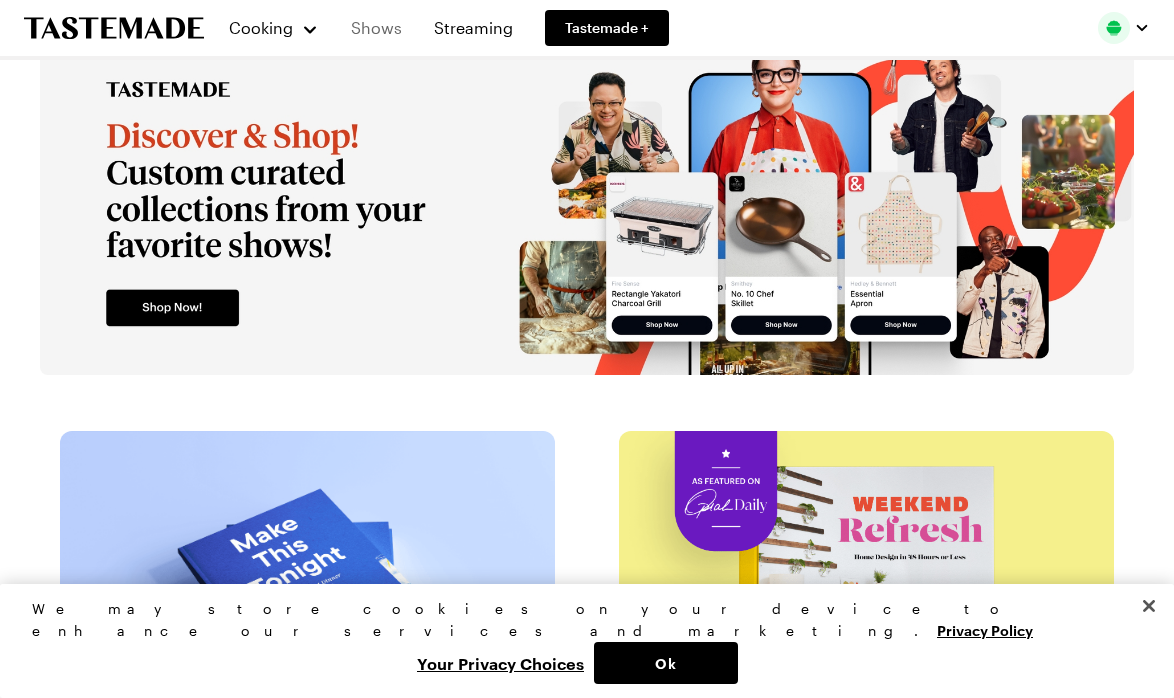 click on "Shows" at bounding box center (376, 28) 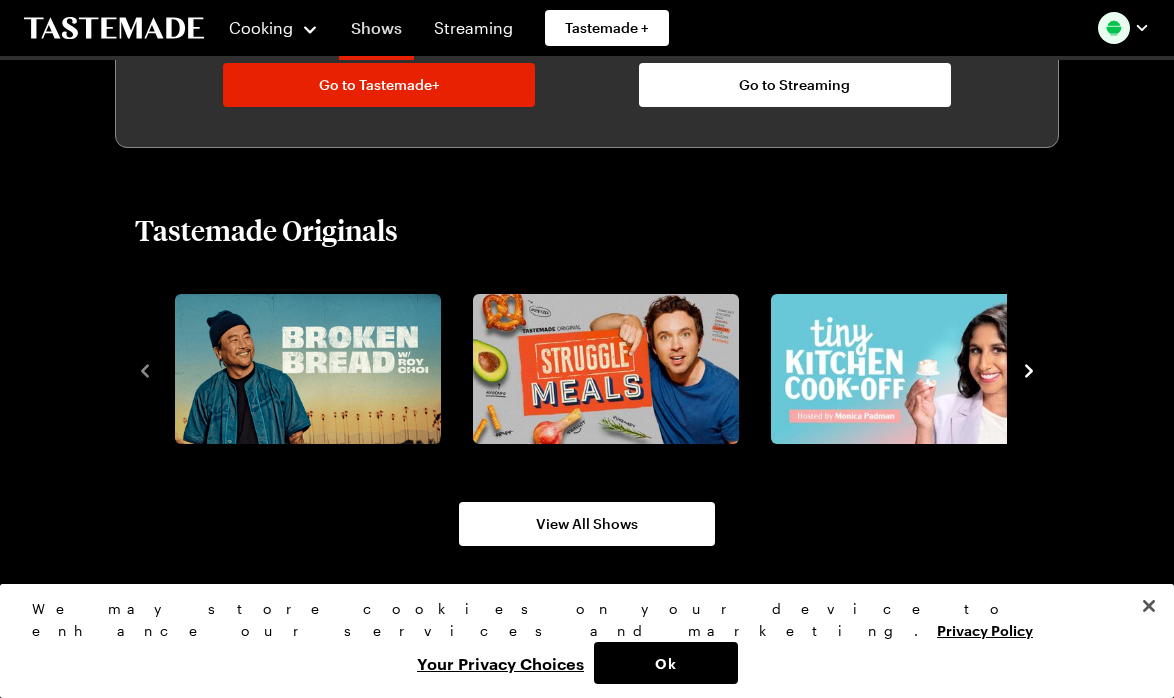 scroll, scrollTop: 1182, scrollLeft: 0, axis: vertical 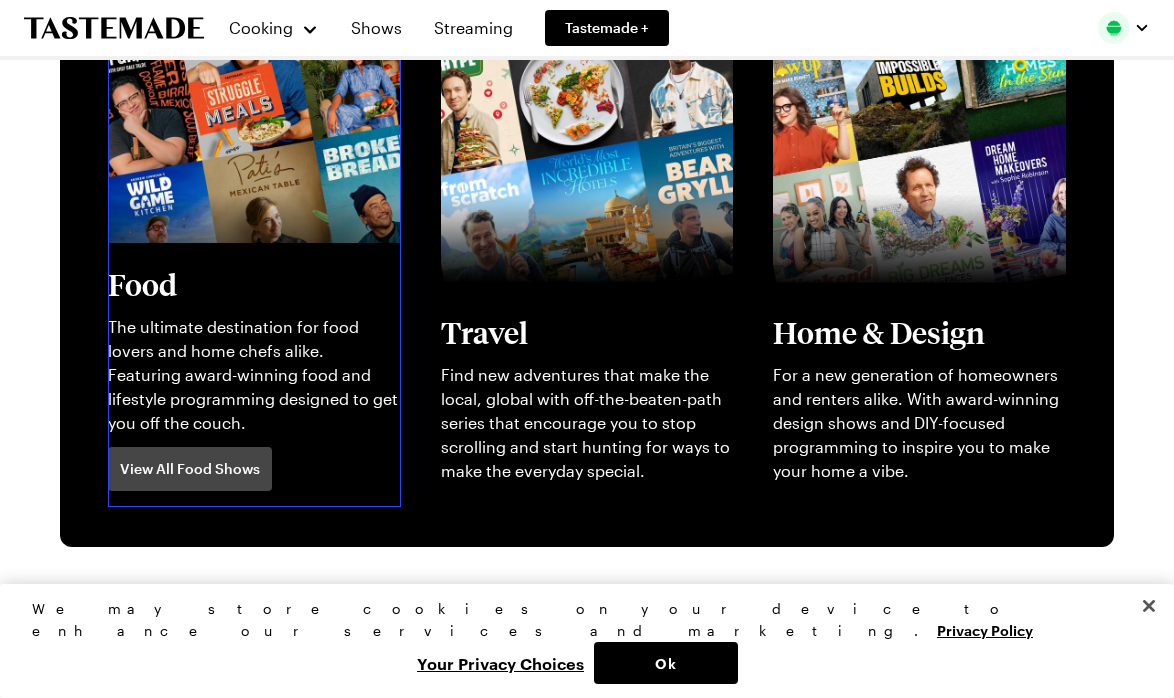 click on "View full content for [object Object]" at bounding box center (244, 42) 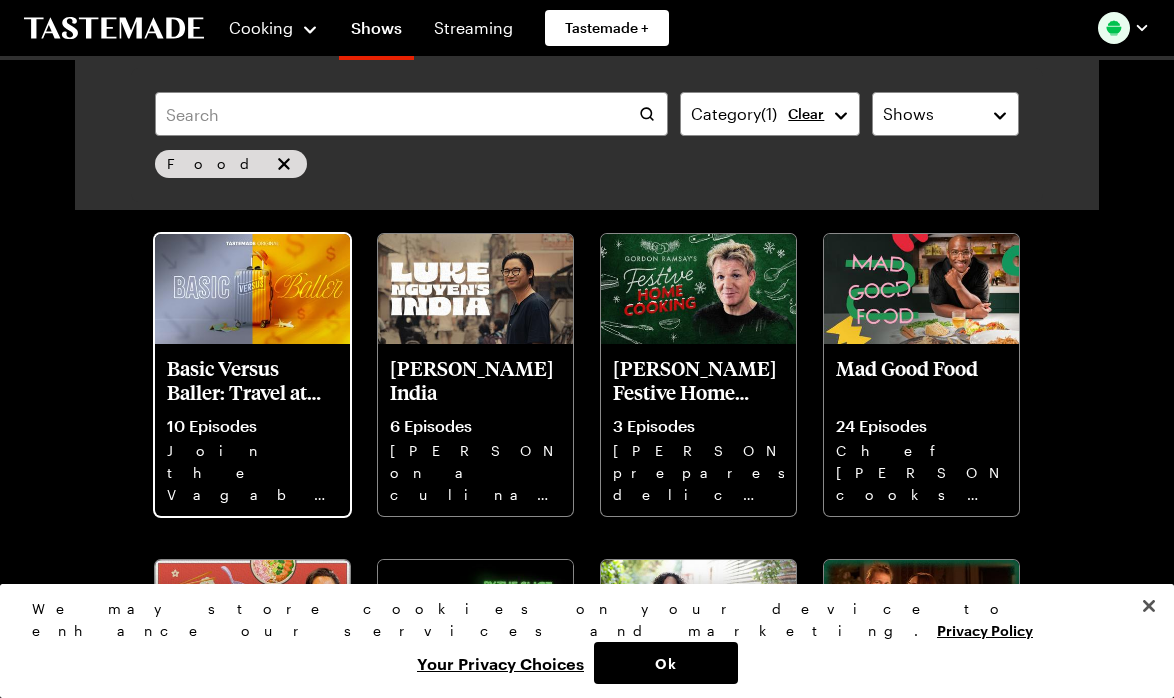 scroll, scrollTop: 125, scrollLeft: 0, axis: vertical 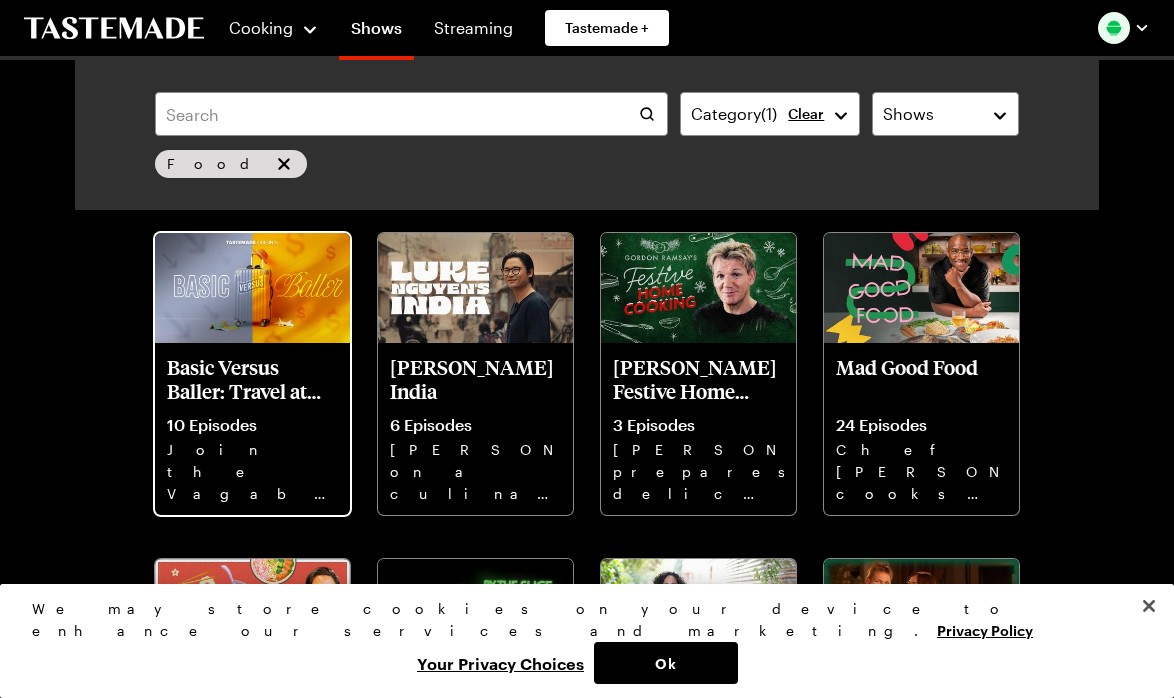 click on "Basic Versus Baller: Travel at Any Cost 10 Episodes Join the Vagabrothers as they experience popular travel destinations, each on vastly different budgets." at bounding box center [252, 429] 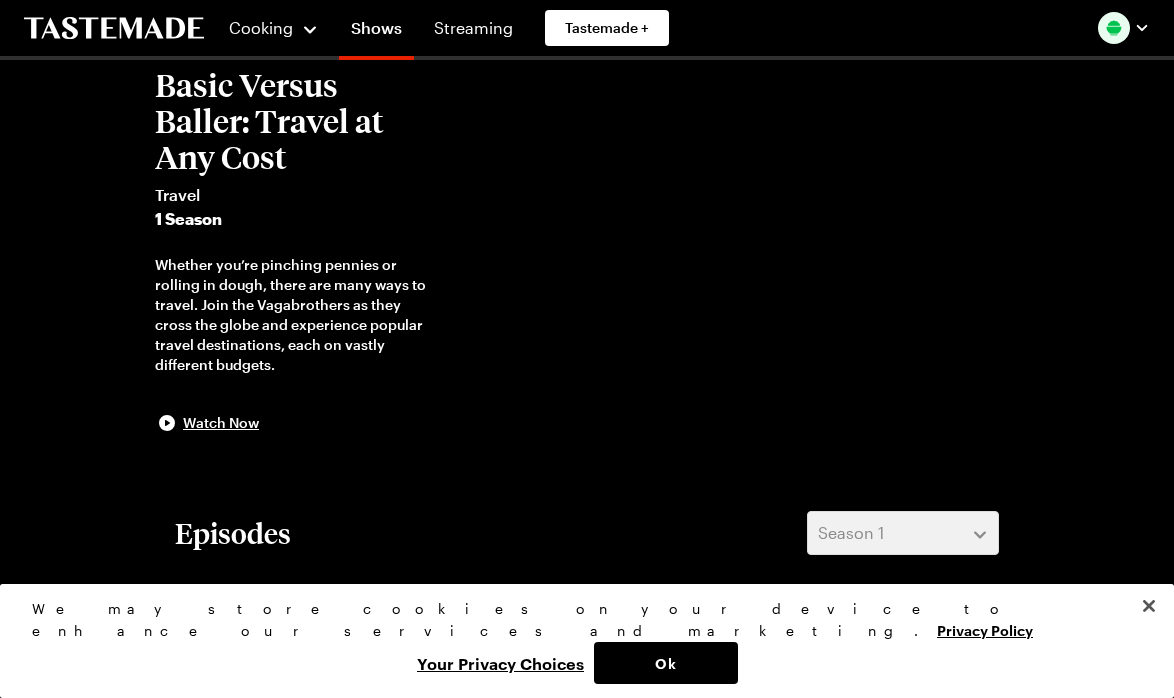 scroll, scrollTop: 127, scrollLeft: 0, axis: vertical 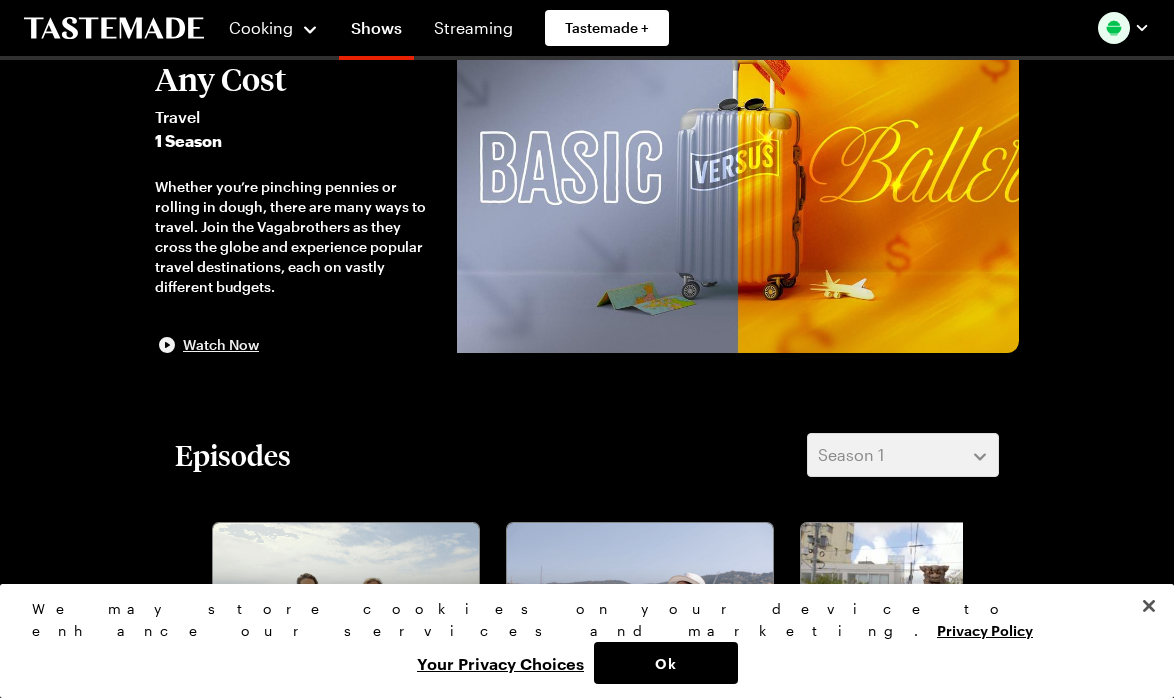 click on "Watch Now" at bounding box center (221, 345) 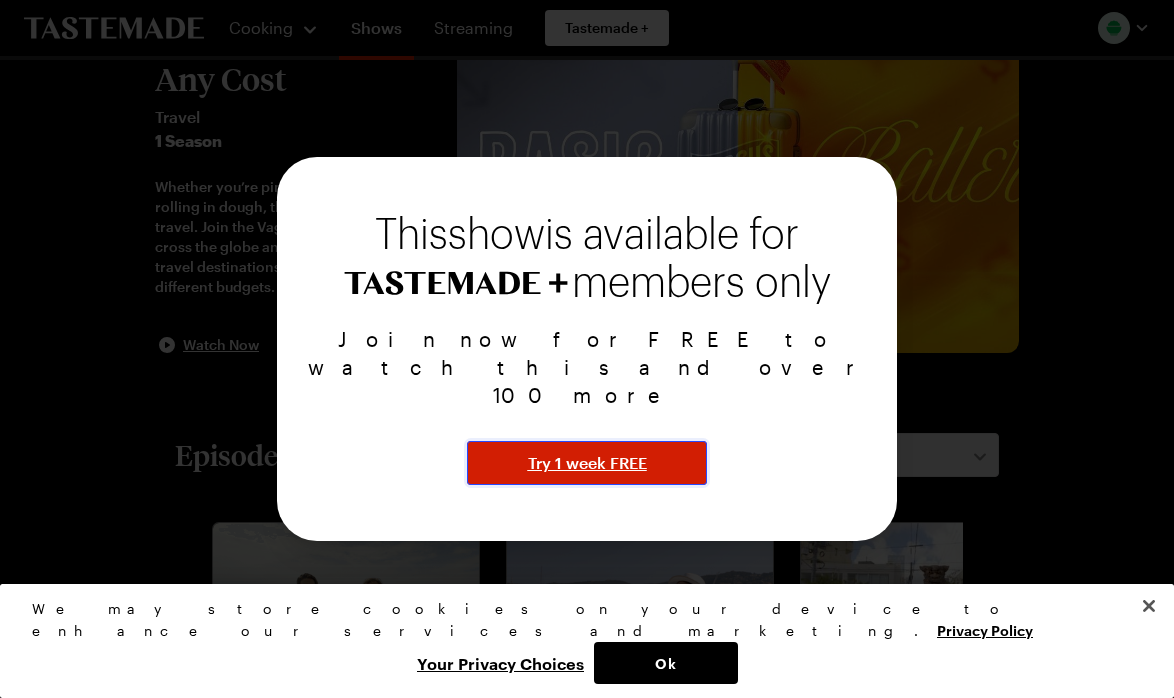 click on "Try 1 week FREE" at bounding box center [587, 463] 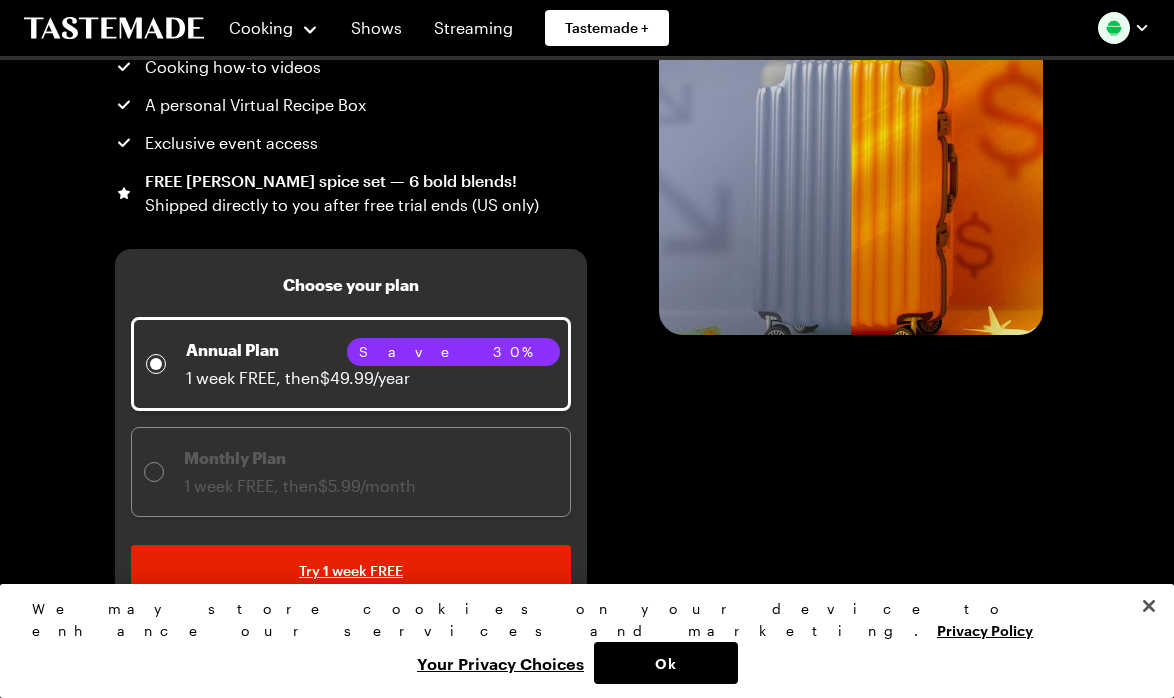 scroll, scrollTop: 318, scrollLeft: 0, axis: vertical 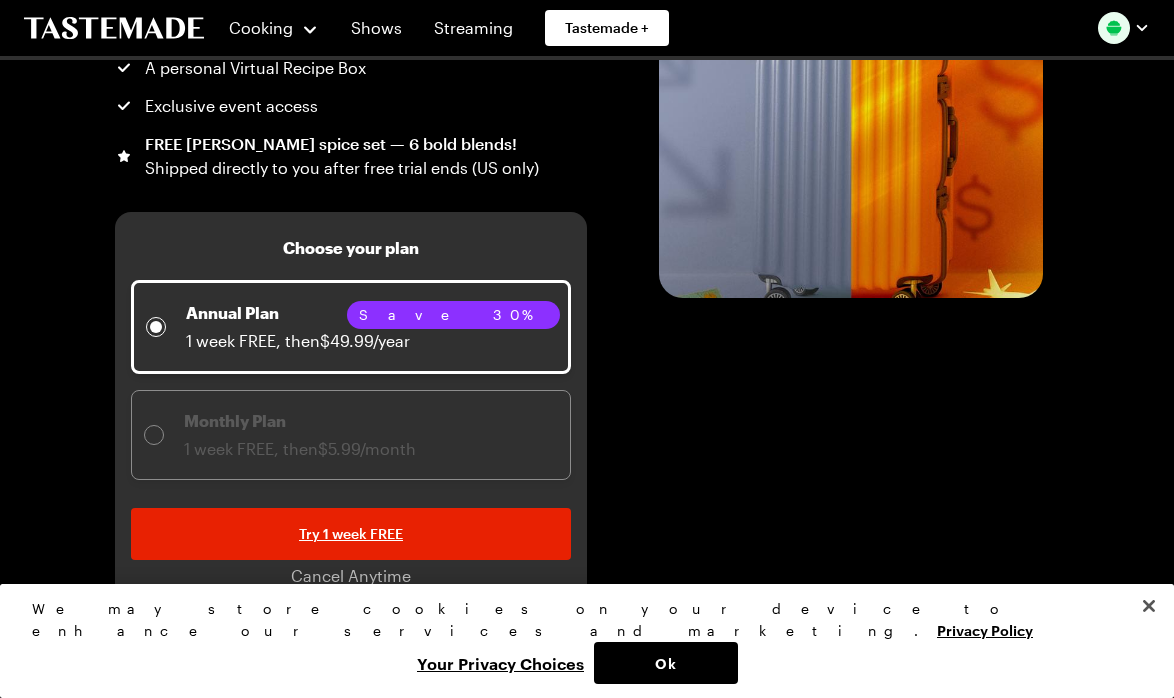 click on "Monthly Plan" at bounding box center (300, 421) 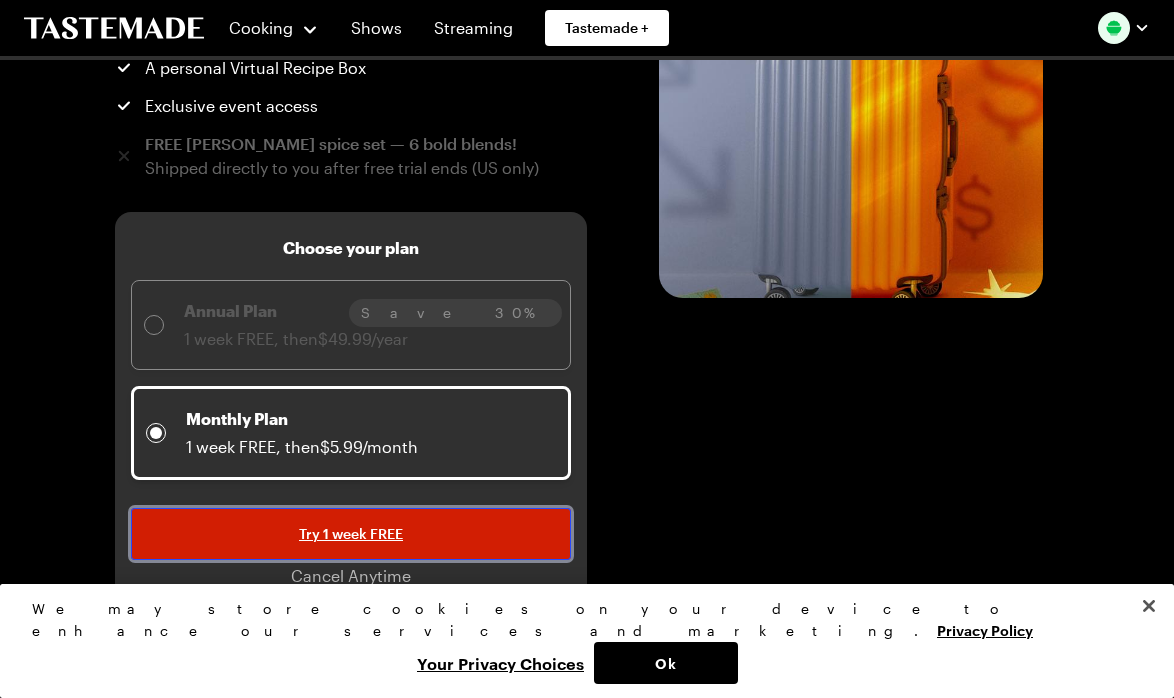 click on "Try 1 week FREE" at bounding box center [351, 534] 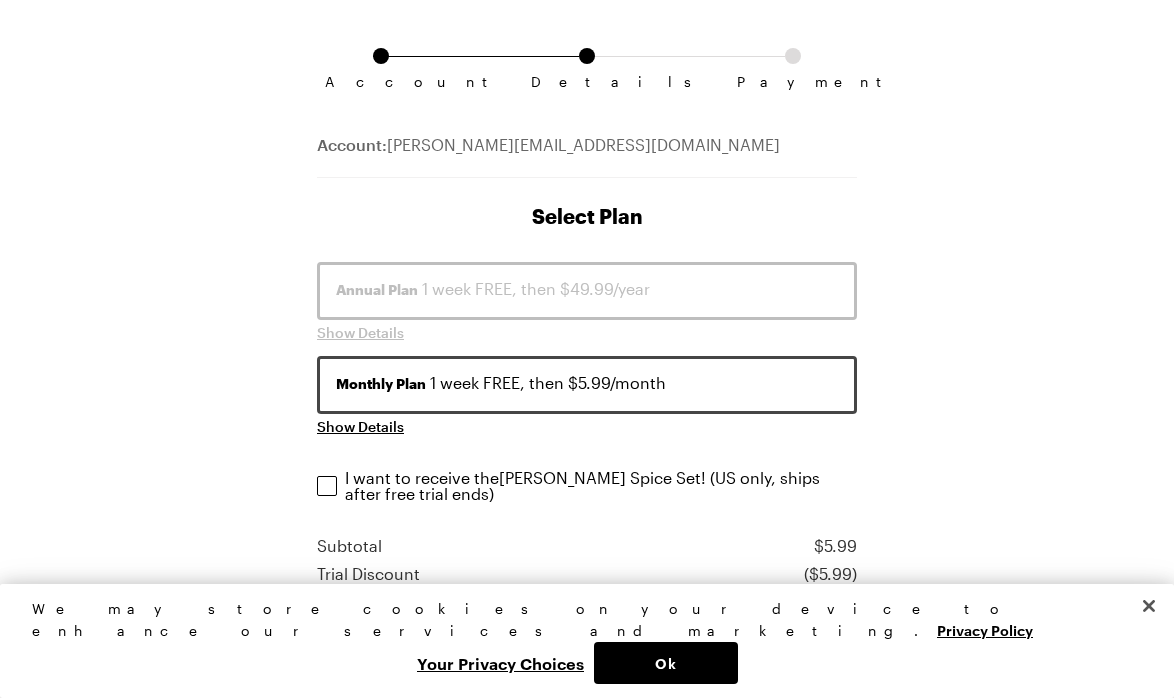 scroll, scrollTop: 122, scrollLeft: 0, axis: vertical 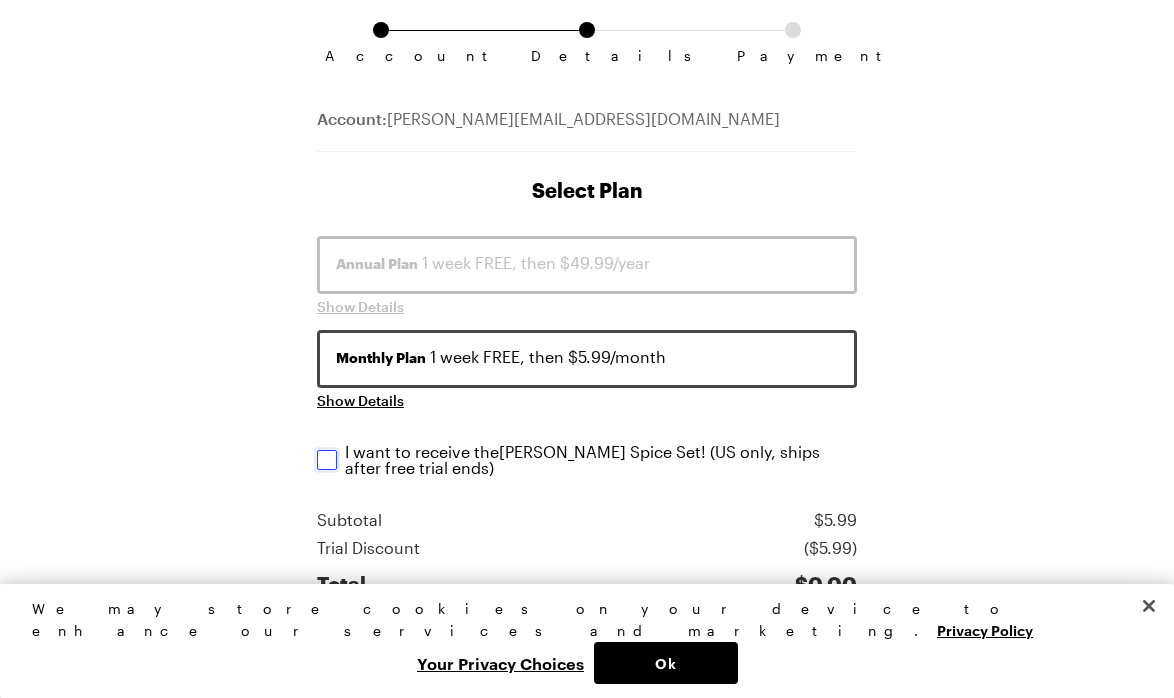 click on "I want to receive the  [PERSON_NAME] Spice Set ! (US only, ships after free trial ends) I want to receive the  [PERSON_NAME] Spice Set ! (US only, ships after free trial ends)" at bounding box center [327, 460] 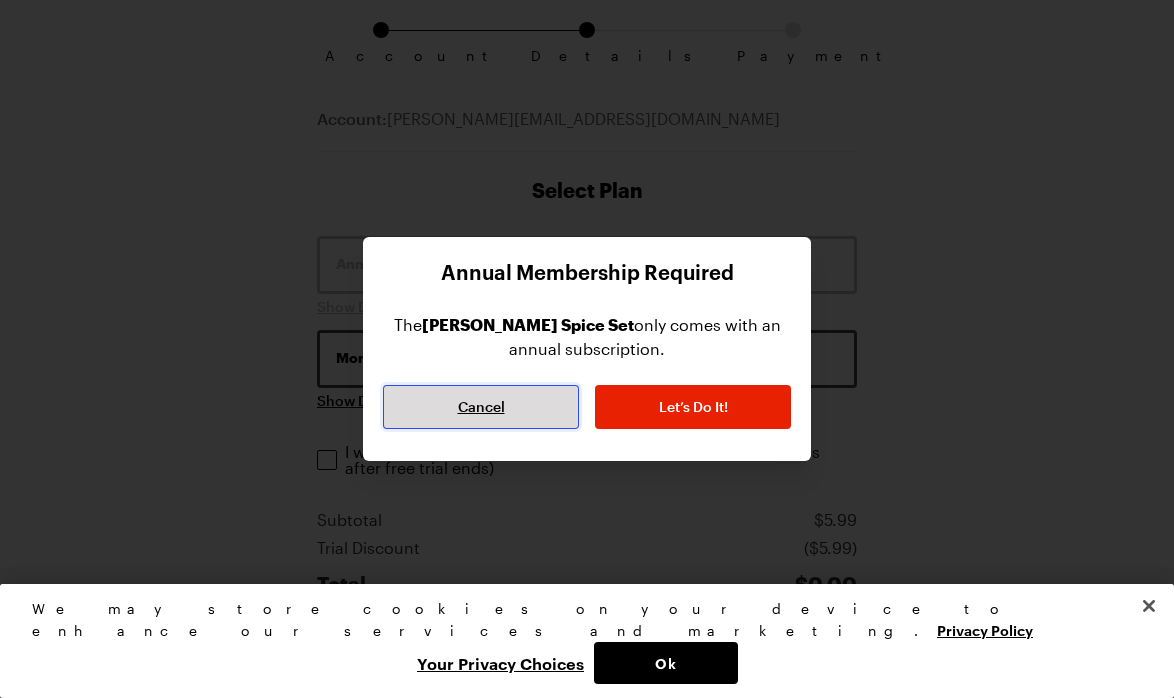 click on "Cancel" at bounding box center (481, 407) 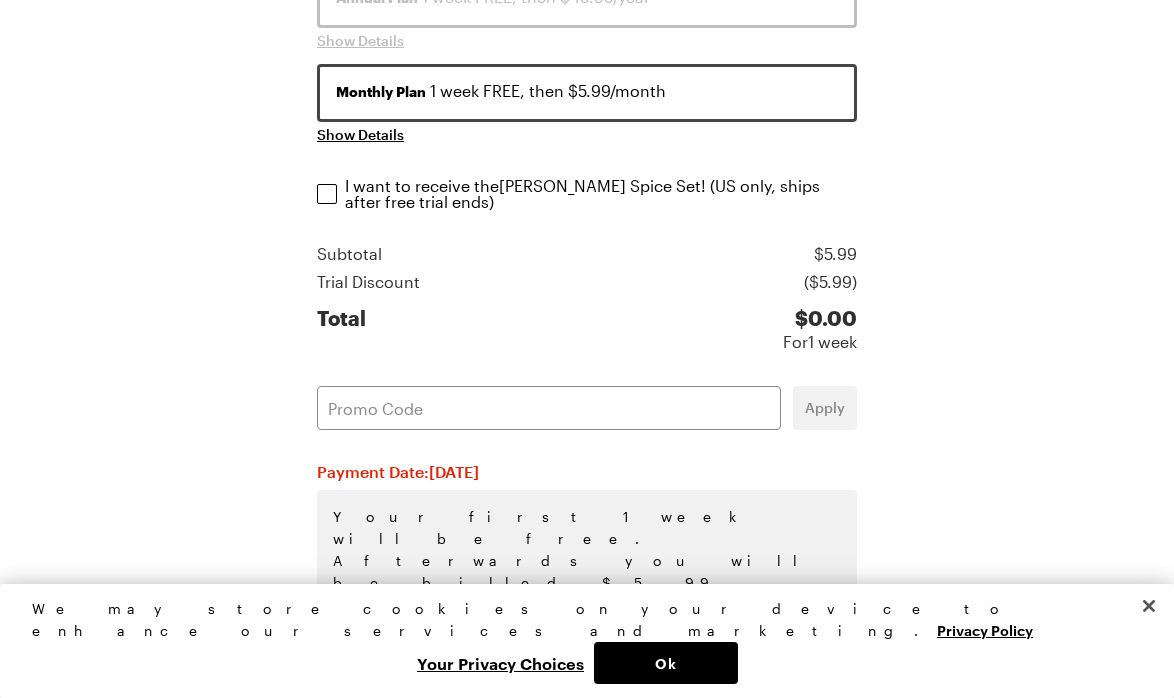 scroll, scrollTop: 451, scrollLeft: 0, axis: vertical 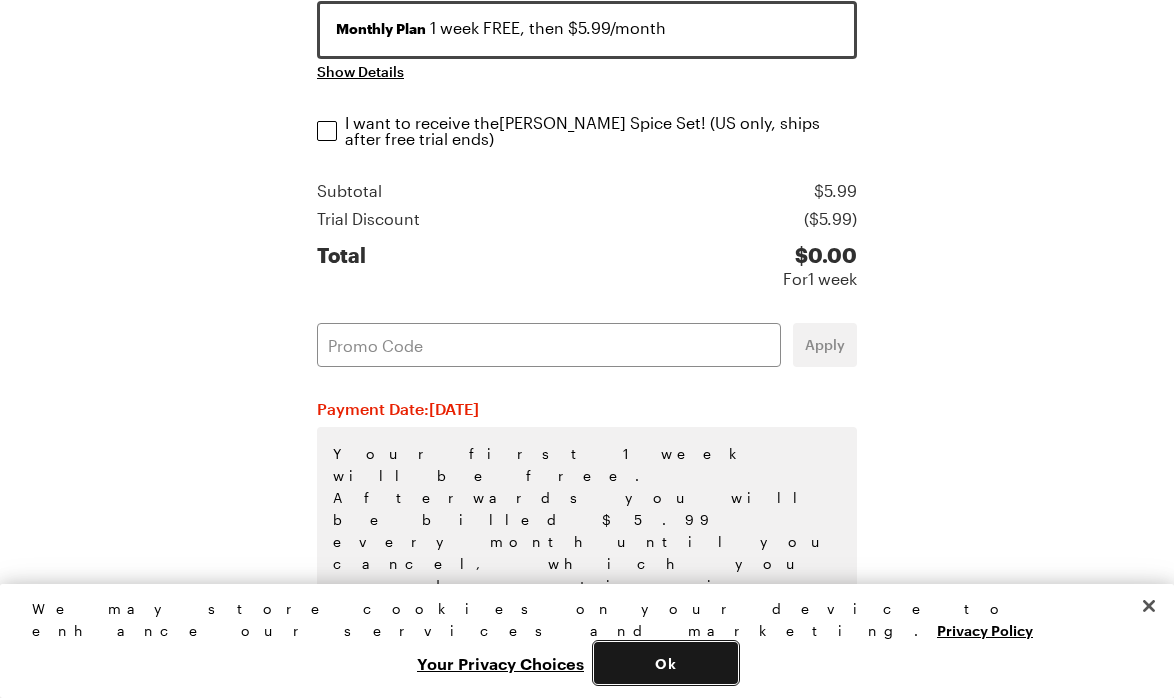 click on "Ok" at bounding box center (666, 663) 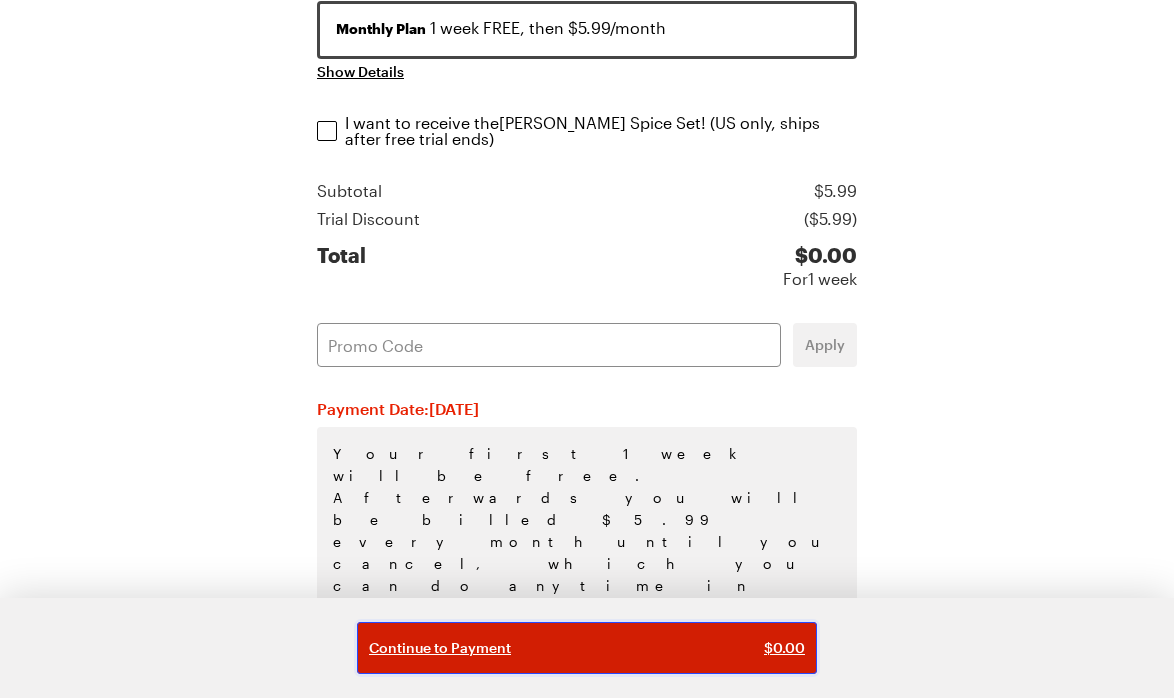 click on "Continue to Payment" at bounding box center (440, 648) 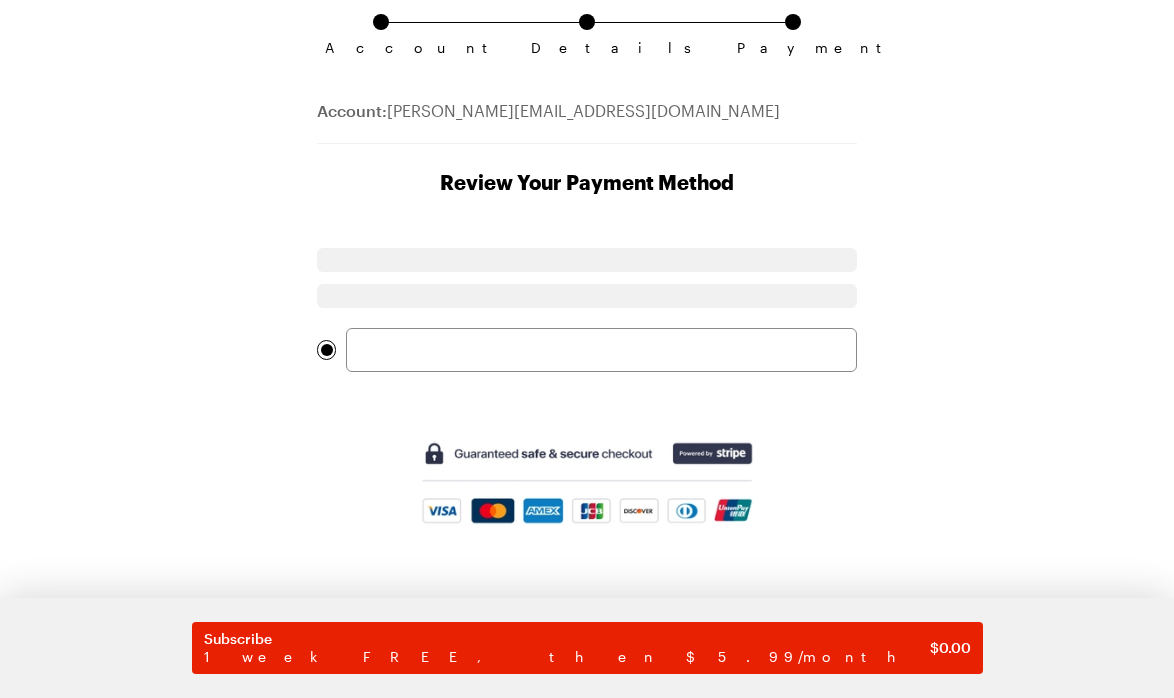scroll, scrollTop: 0, scrollLeft: 0, axis: both 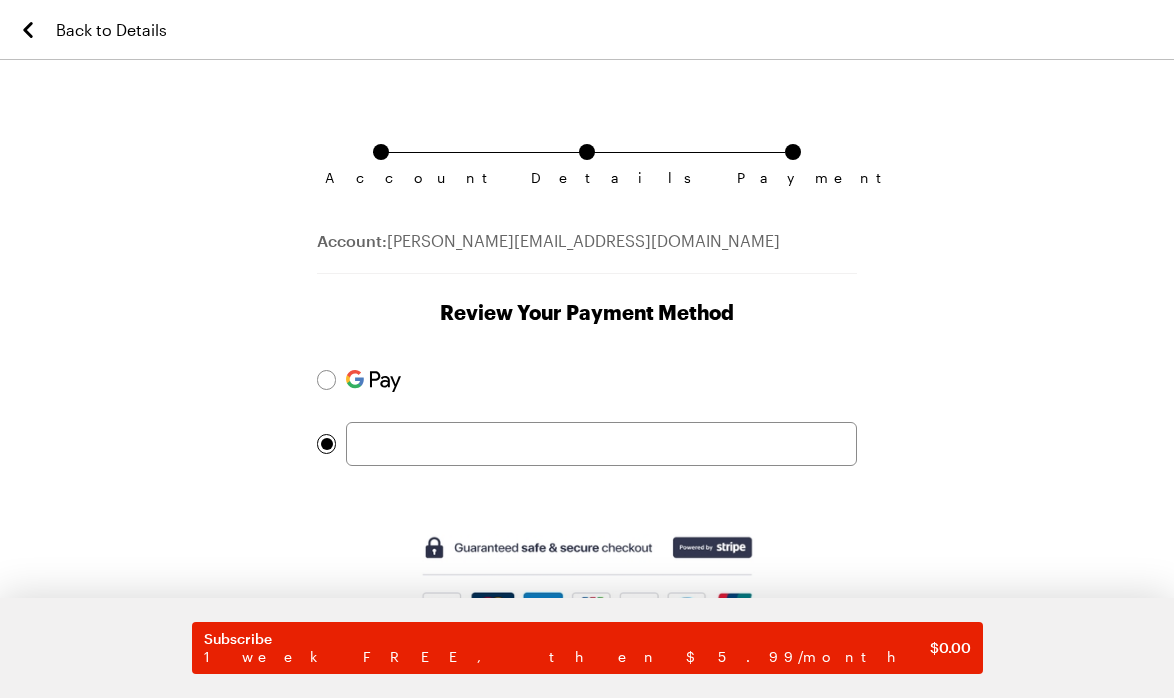 click at bounding box center (601, 444) 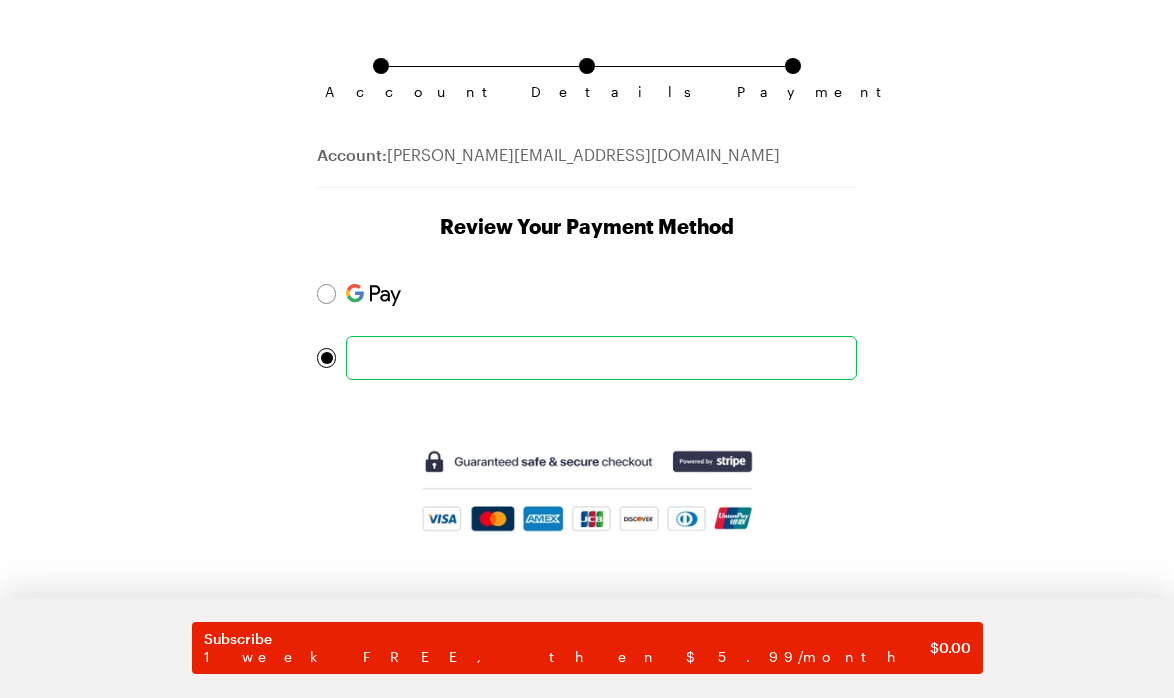 scroll, scrollTop: 94, scrollLeft: 0, axis: vertical 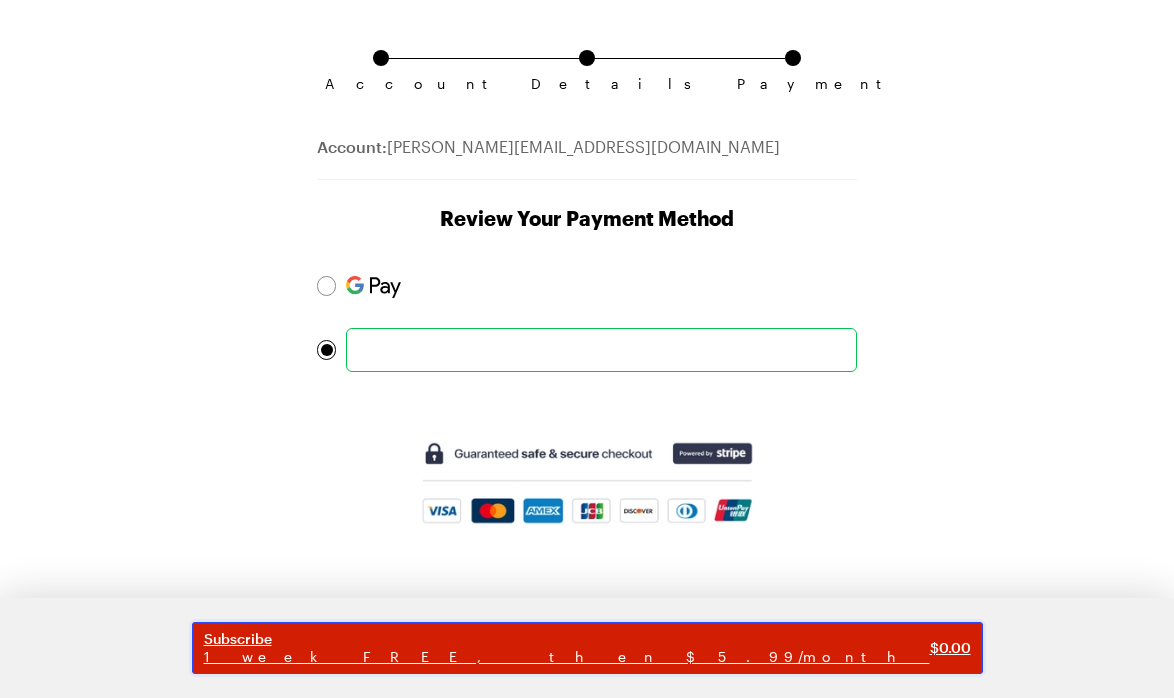 click on "Subscribe" at bounding box center (567, 639) 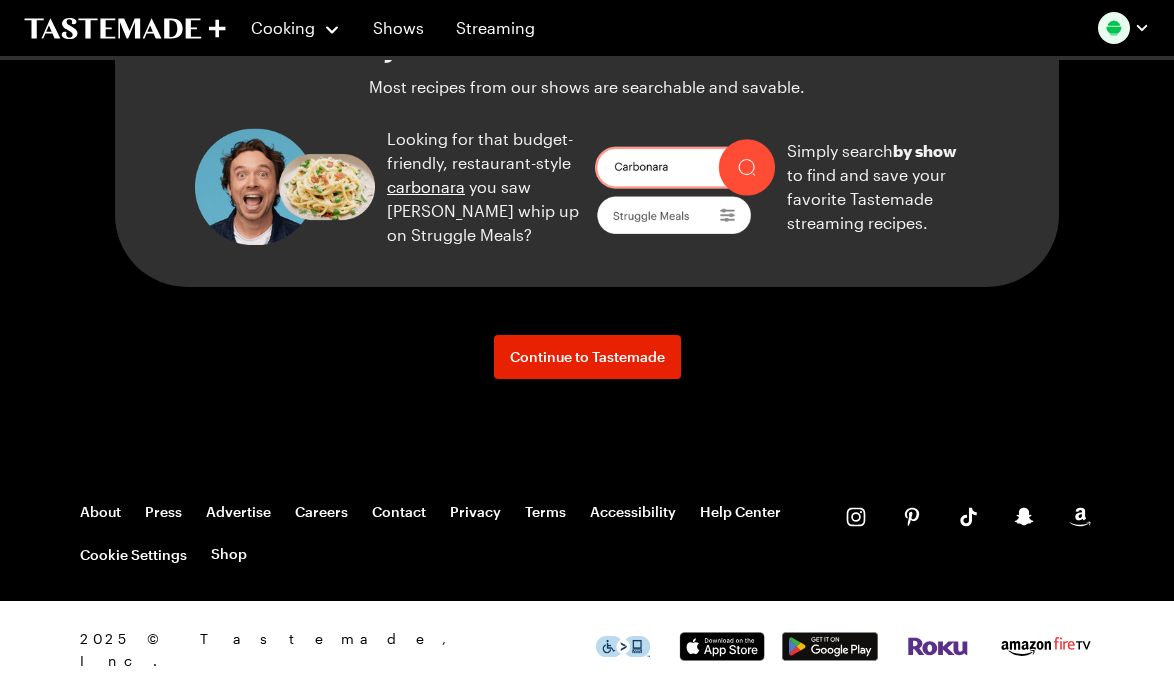 scroll, scrollTop: 2207, scrollLeft: 0, axis: vertical 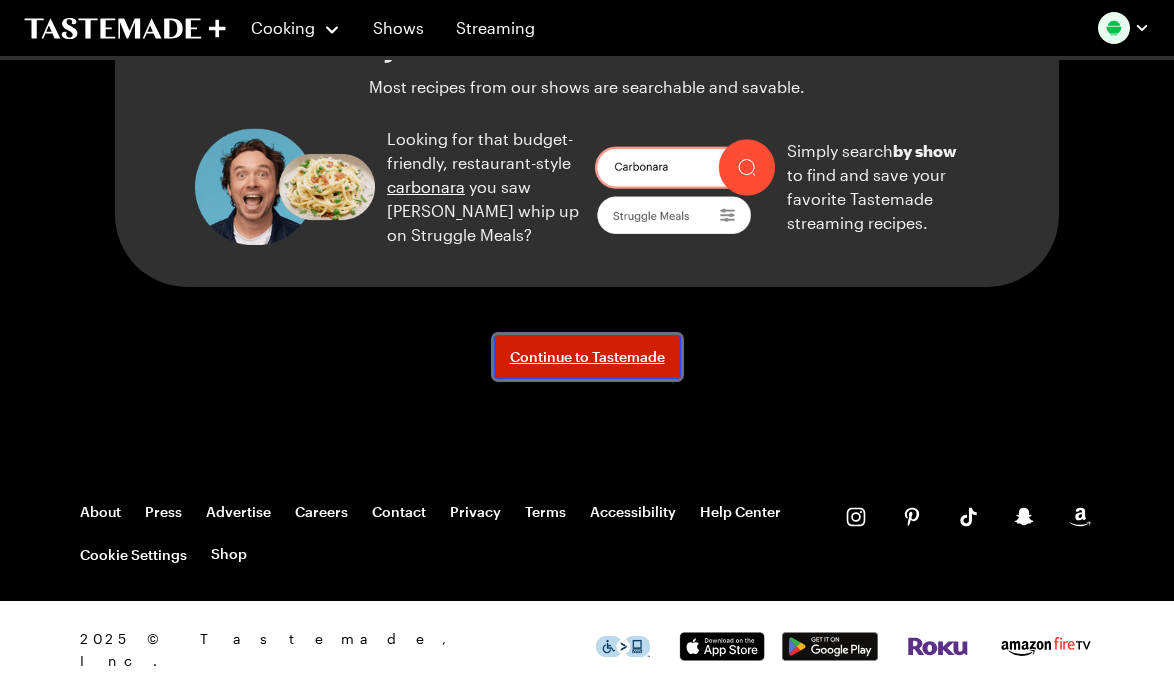 click on "Continue to Tastemade" at bounding box center (587, 357) 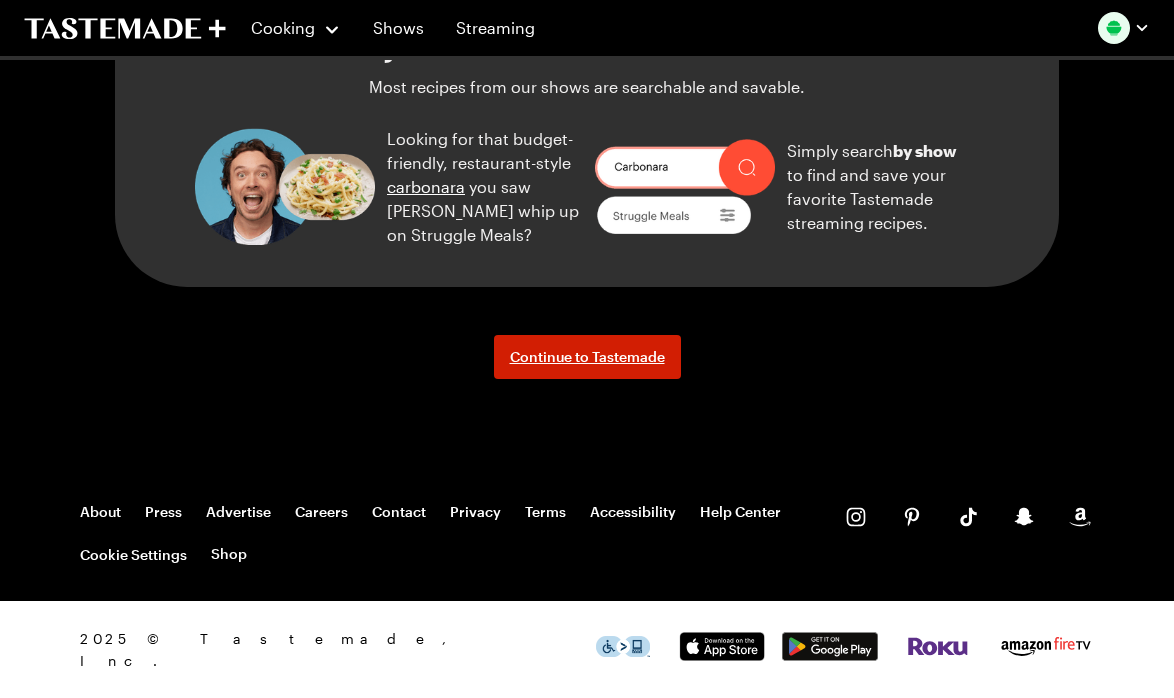 scroll, scrollTop: 0, scrollLeft: 0, axis: both 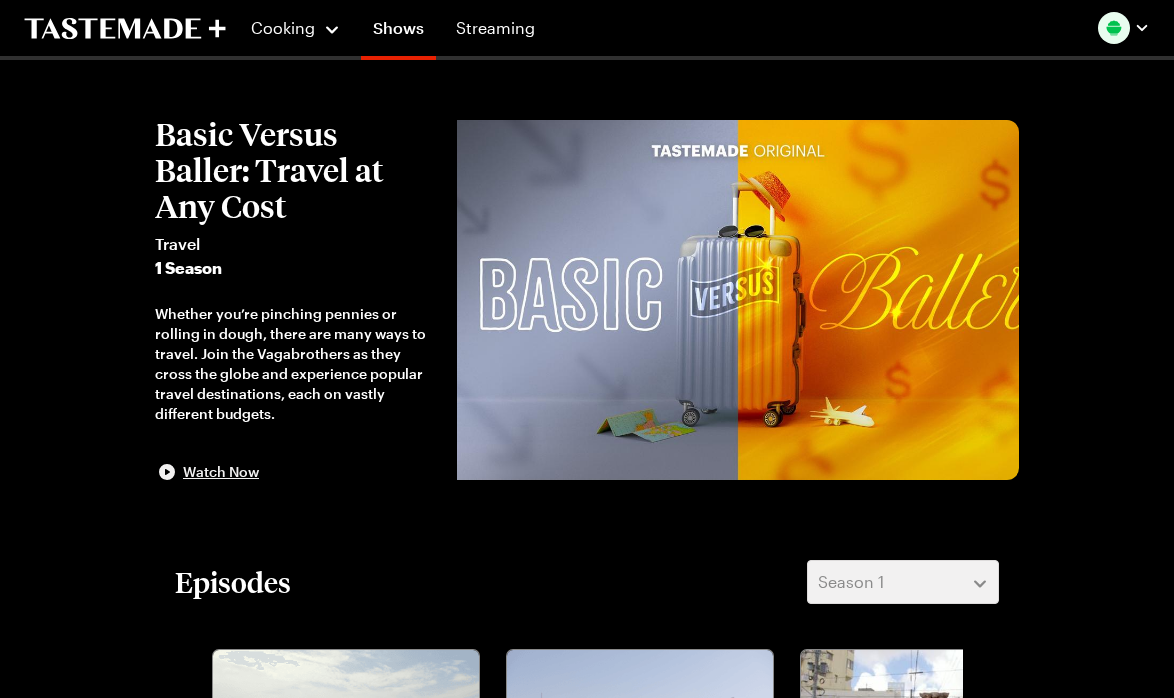 click on "Watch Now" at bounding box center [221, 472] 